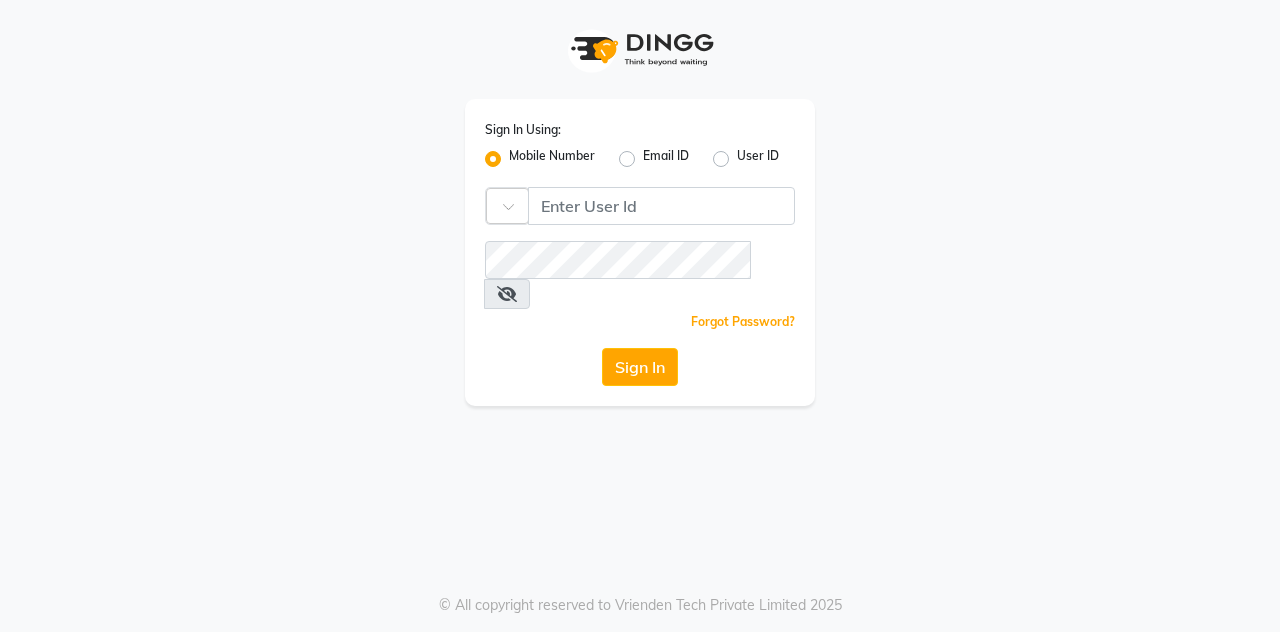 scroll, scrollTop: 0, scrollLeft: 0, axis: both 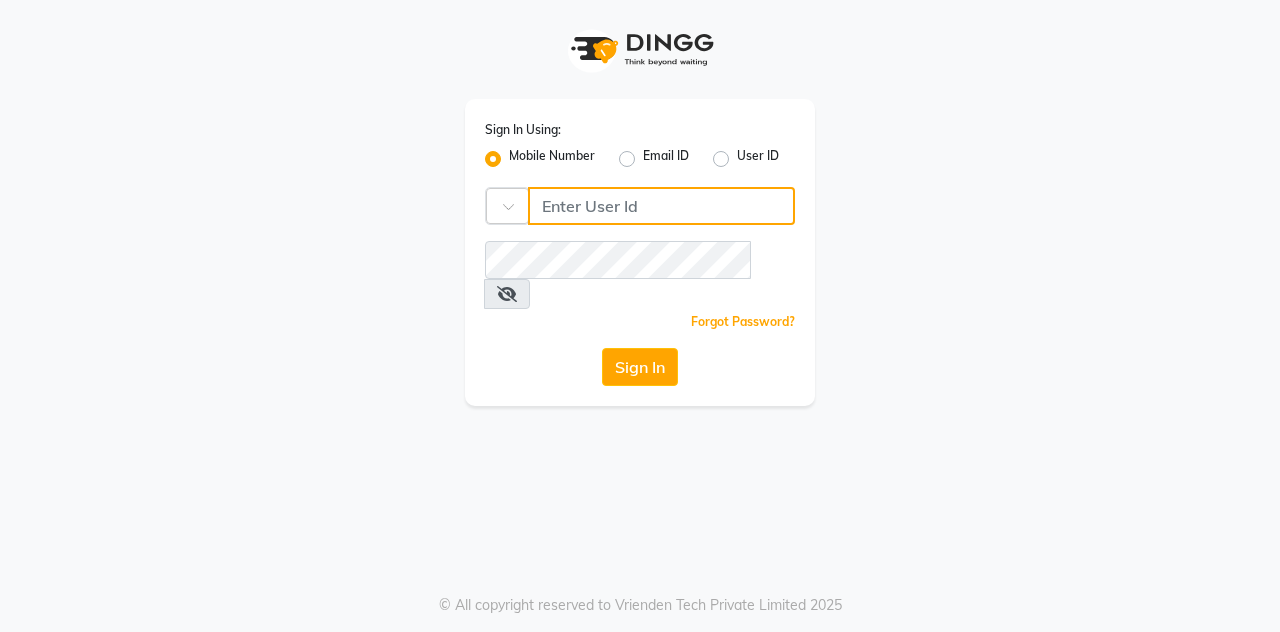 click 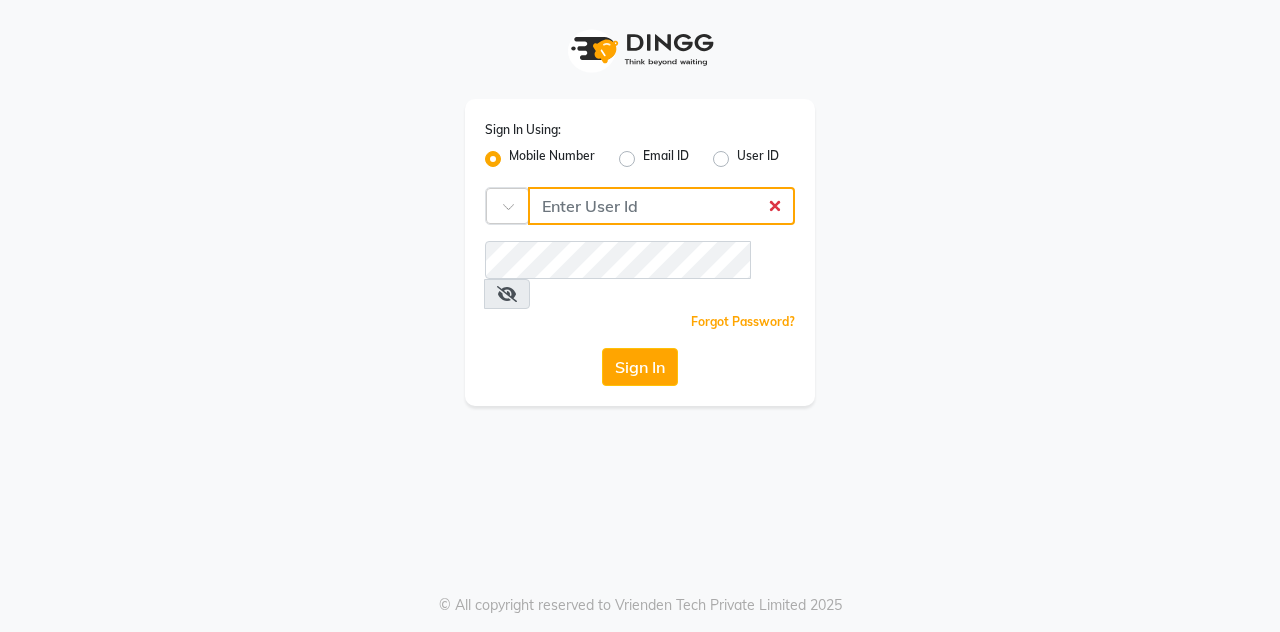 type on "9910665171" 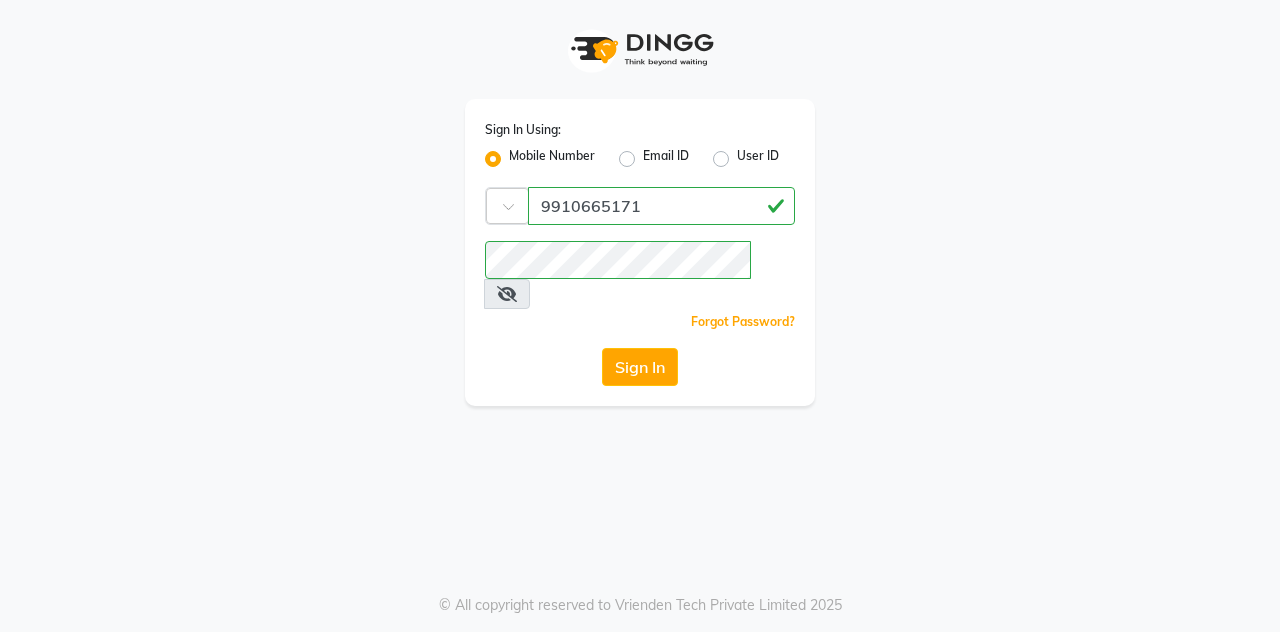 click on "Sign In" 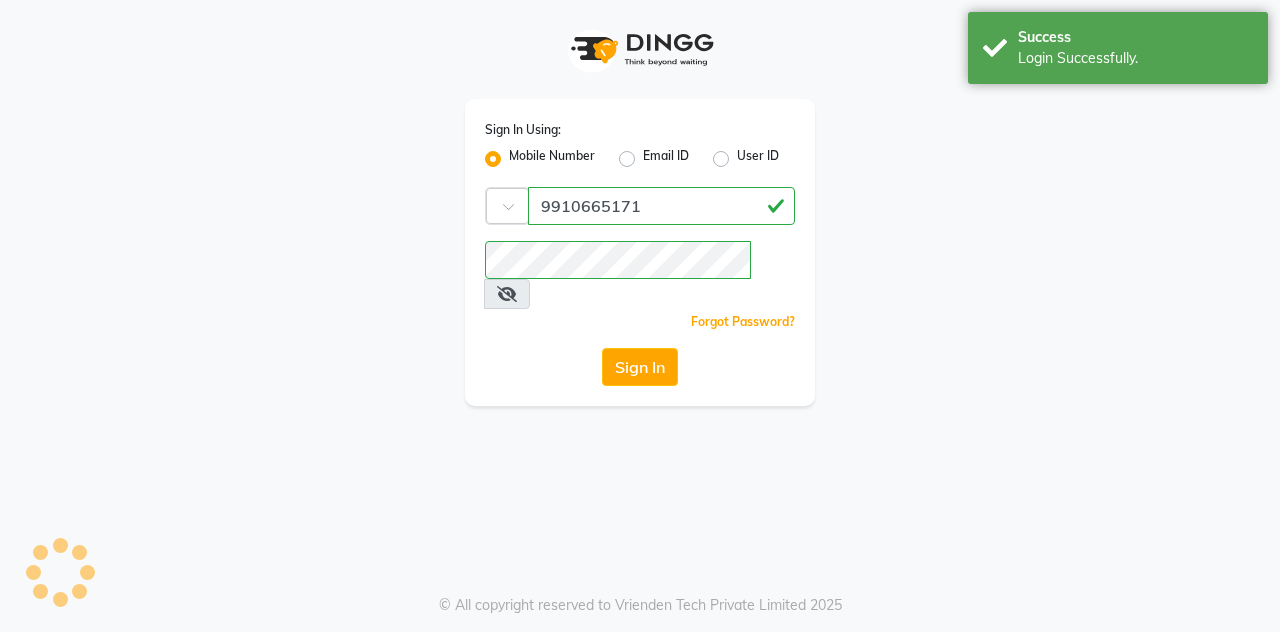 click on "Sign In" 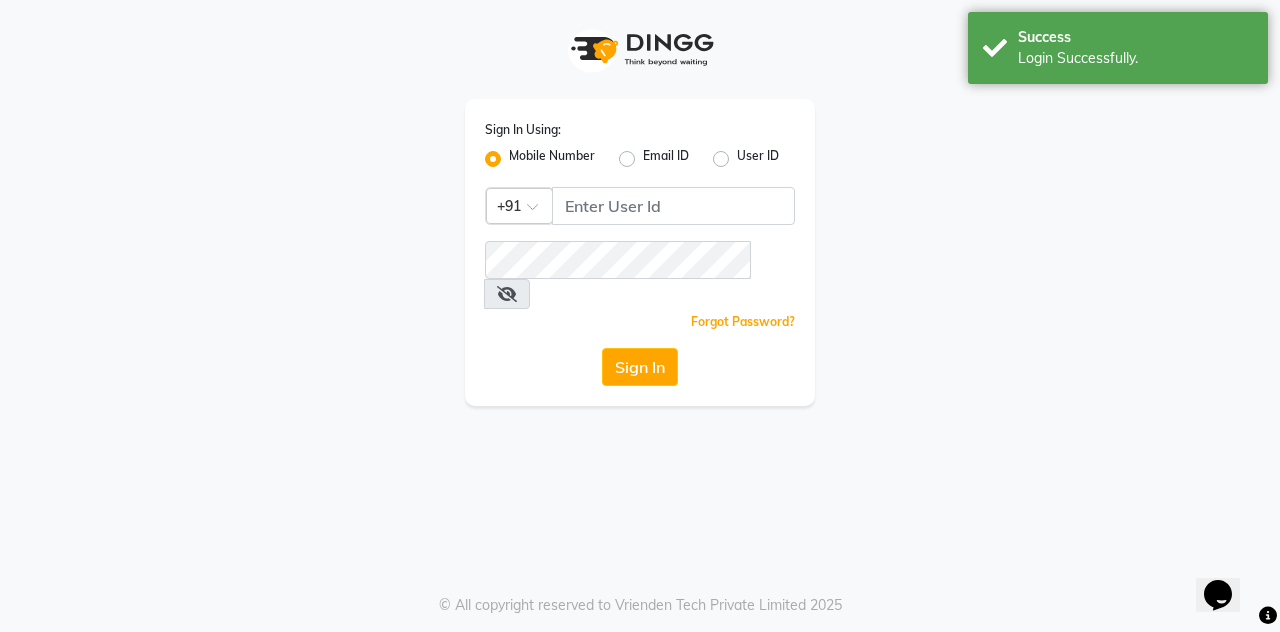 scroll, scrollTop: 0, scrollLeft: 0, axis: both 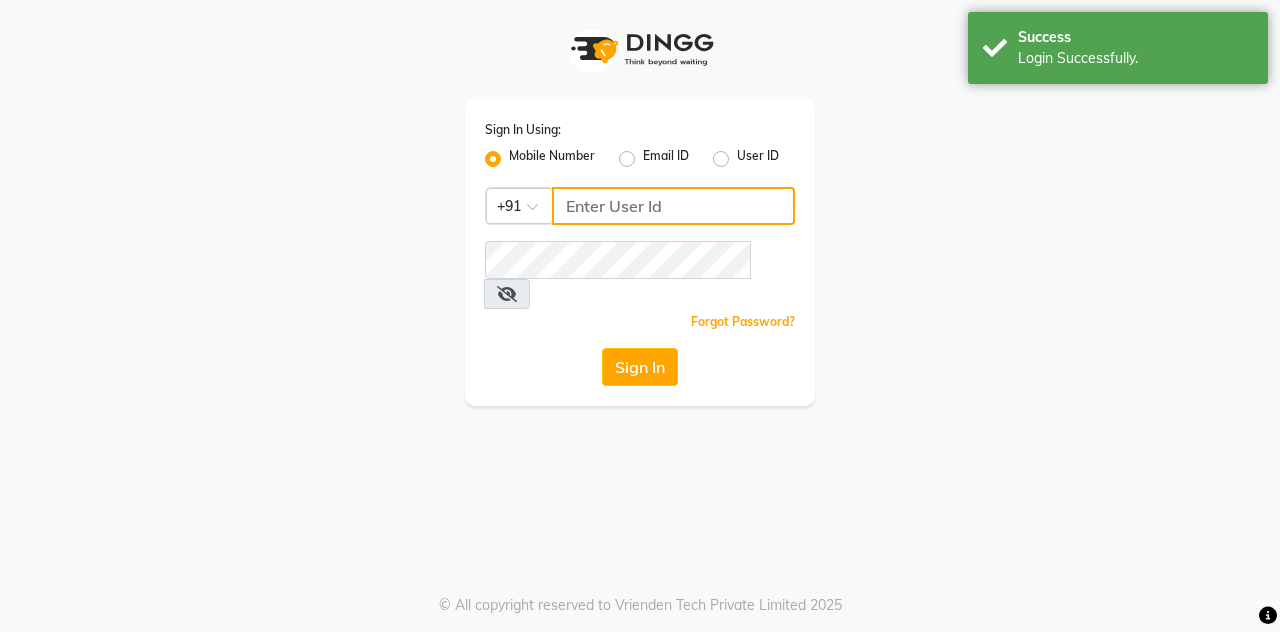 click 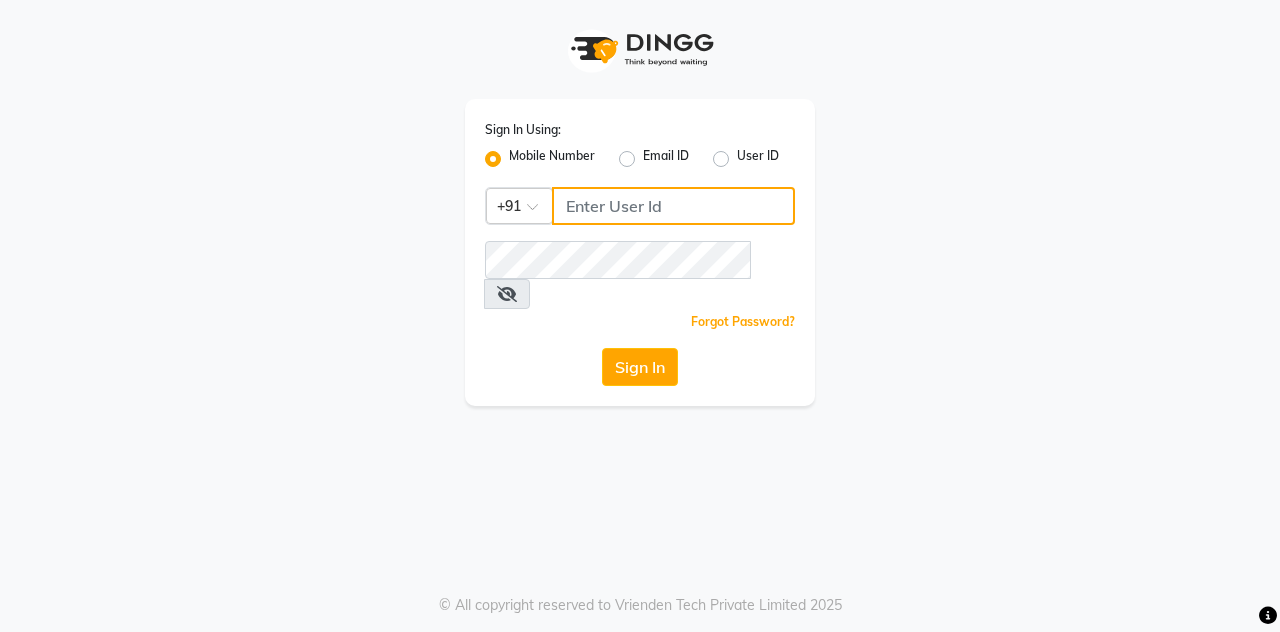 type on "9910665171" 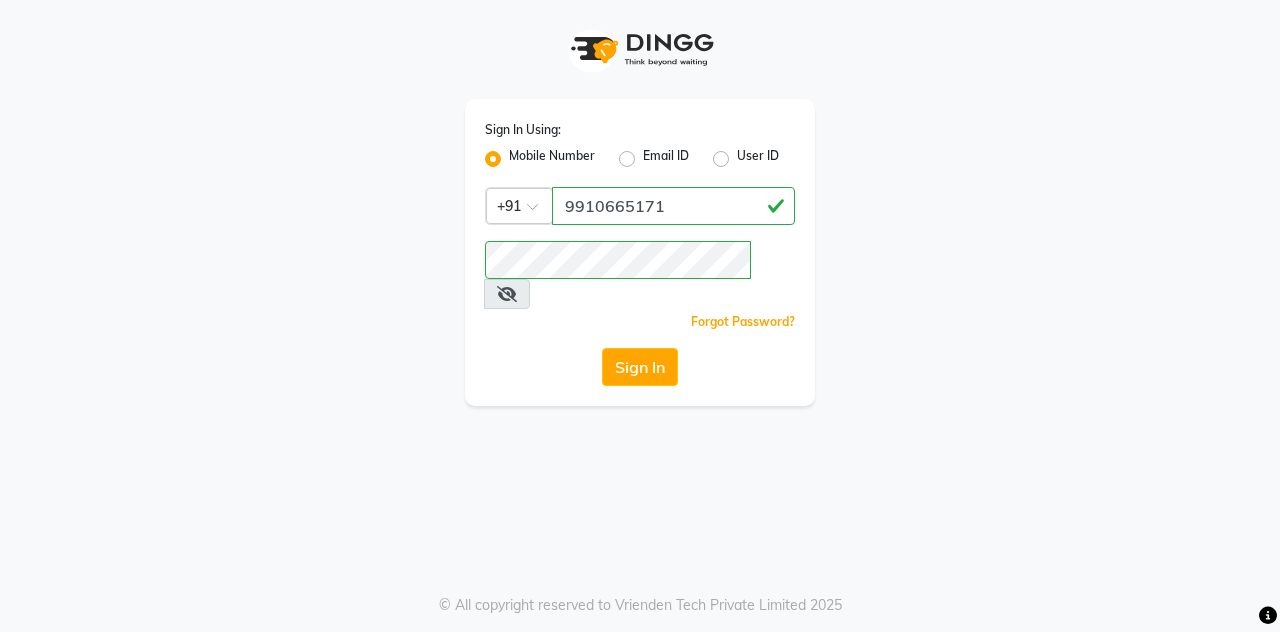 click on "Sign In" 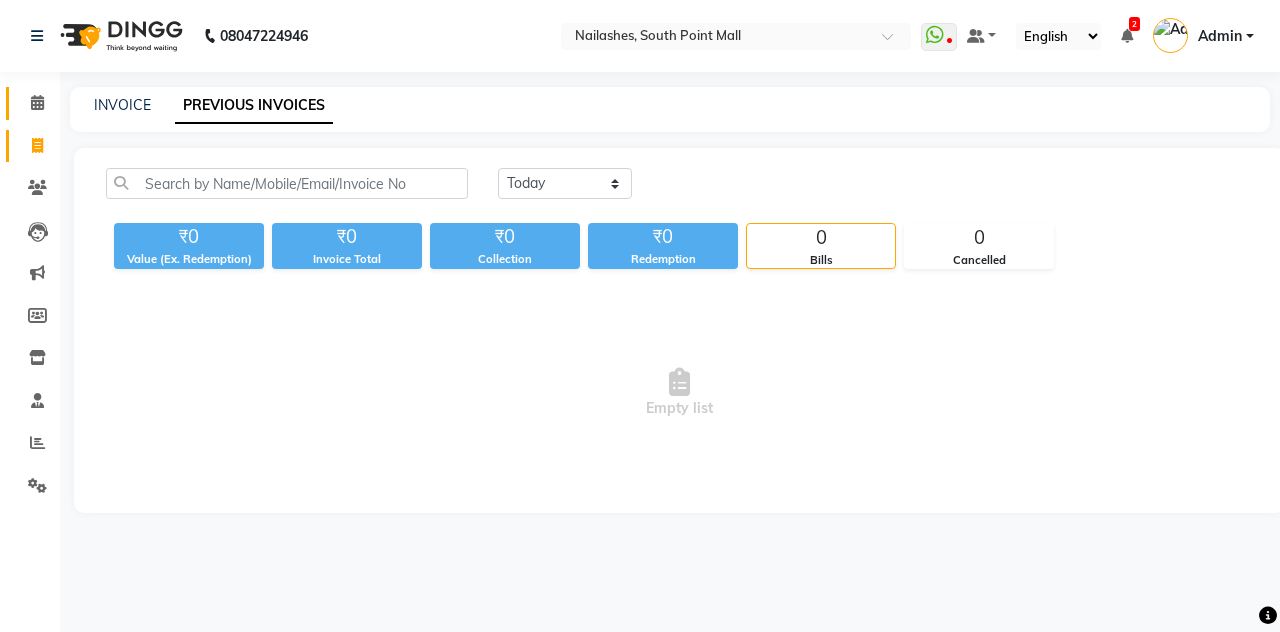 click 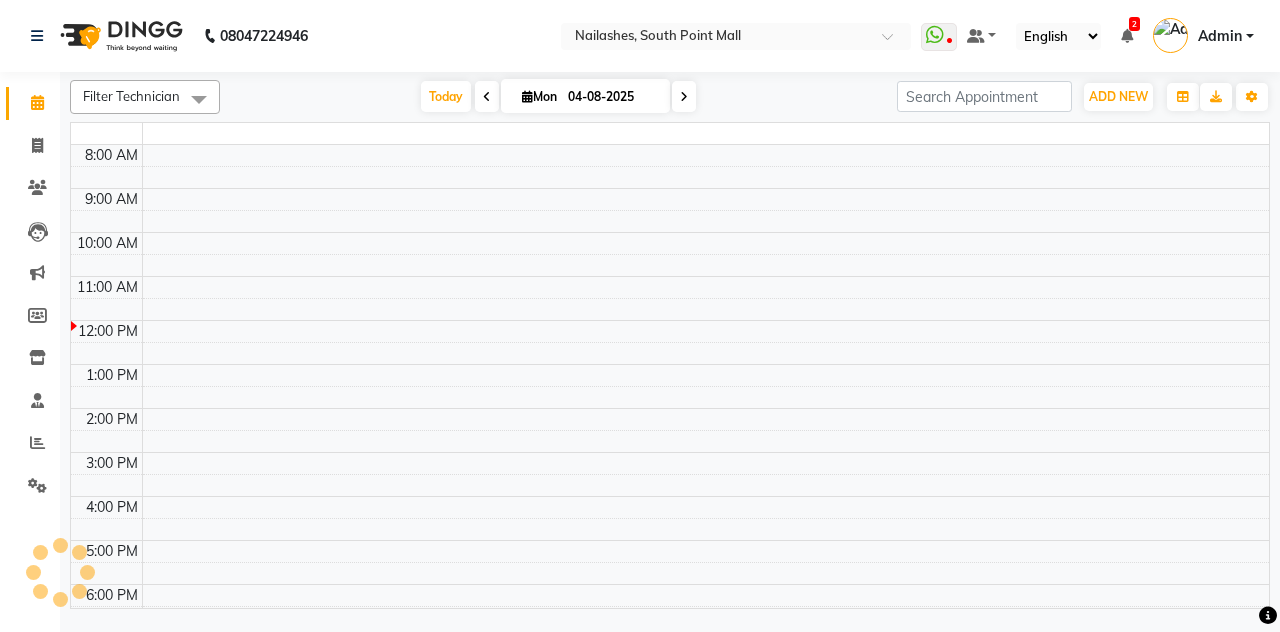 click 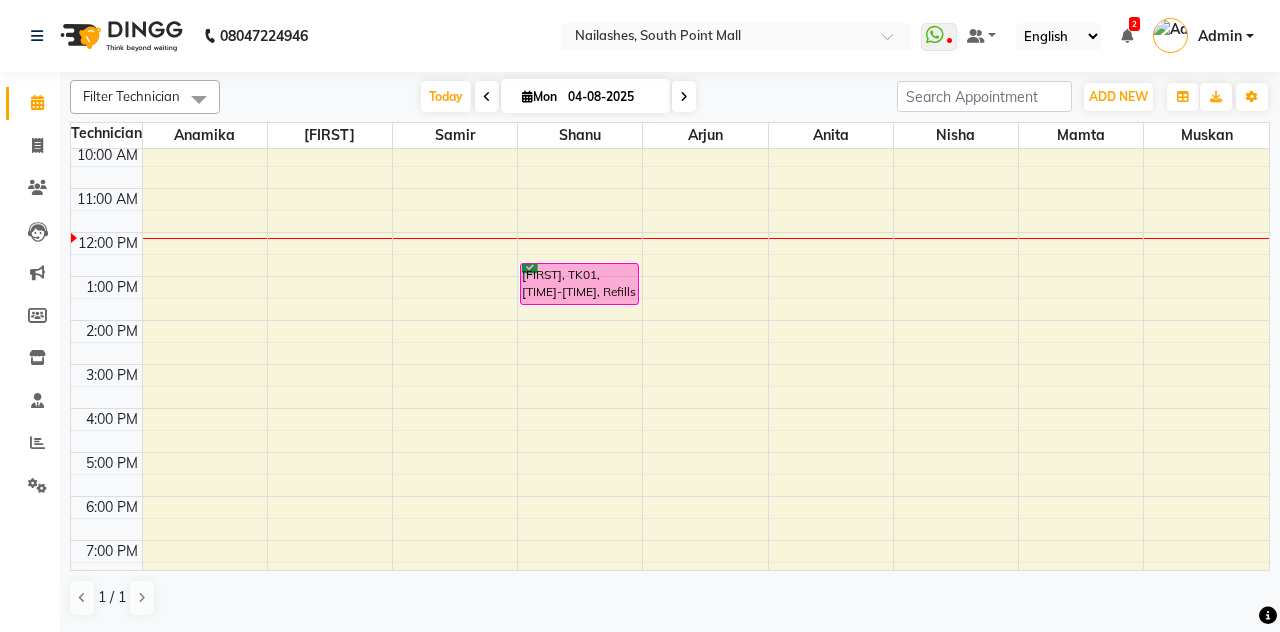 scroll, scrollTop: 110, scrollLeft: 0, axis: vertical 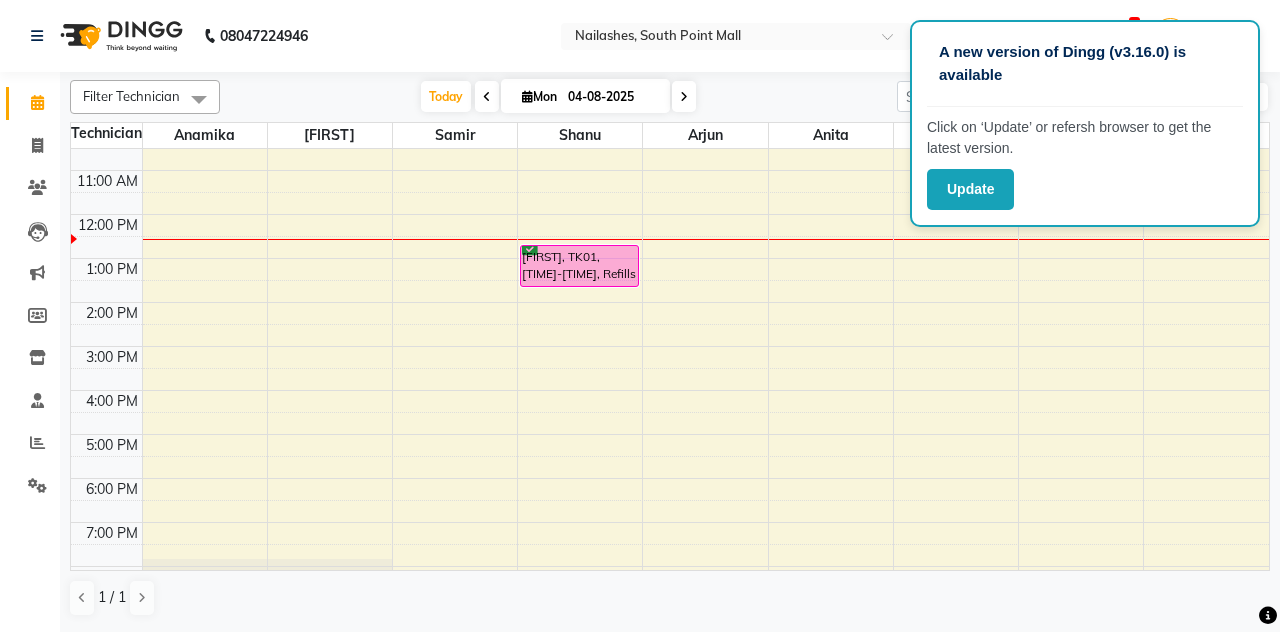 click at bounding box center [705, 357] 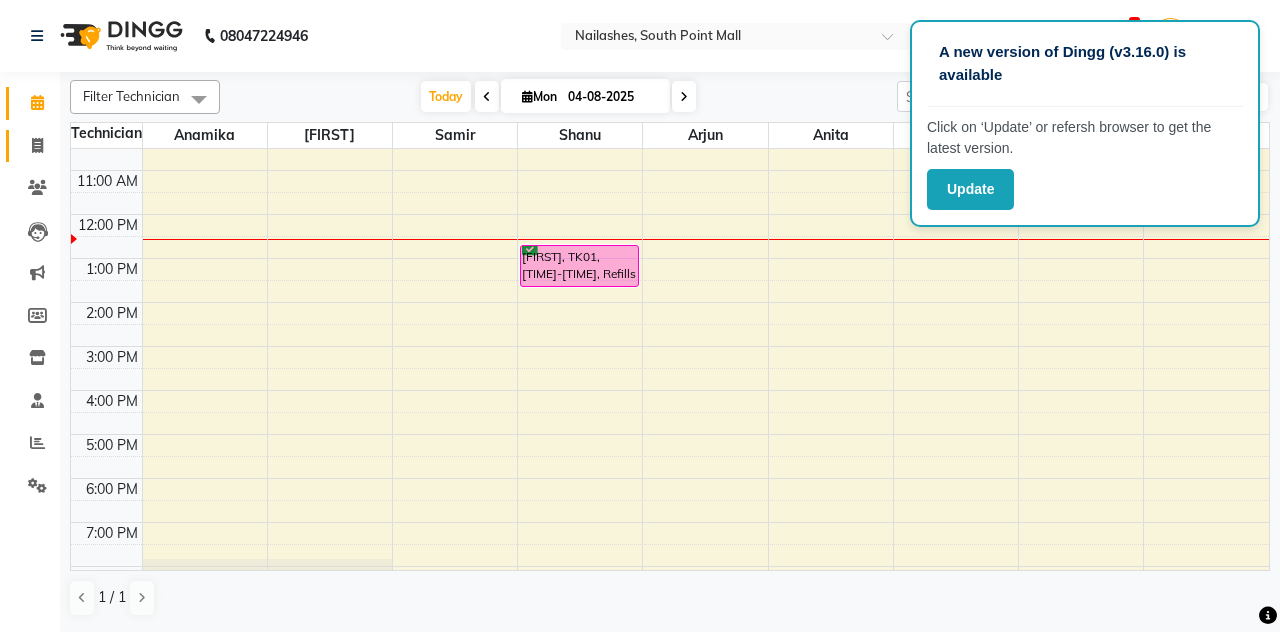 click 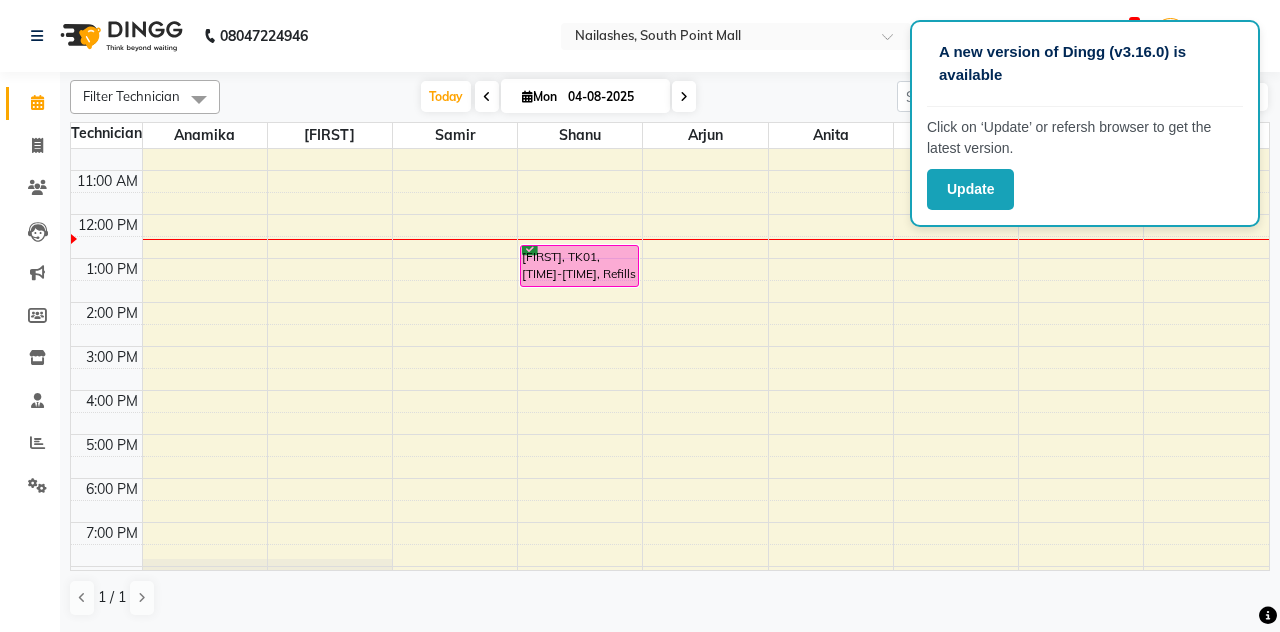 select on "service" 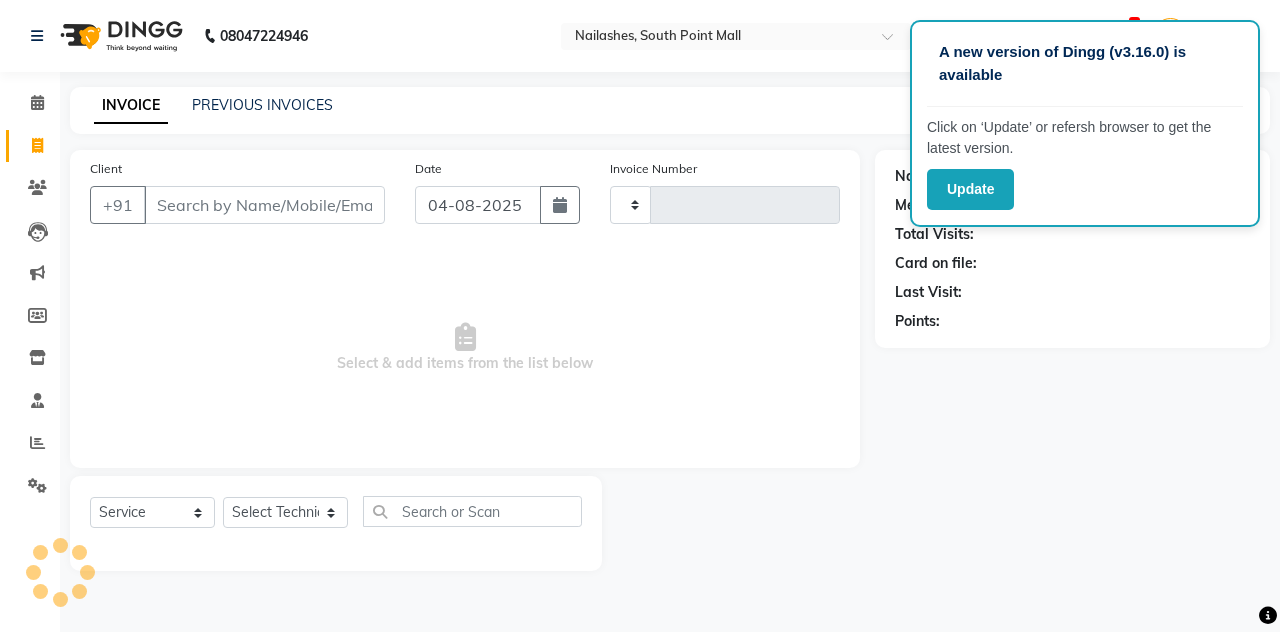 type on "1855" 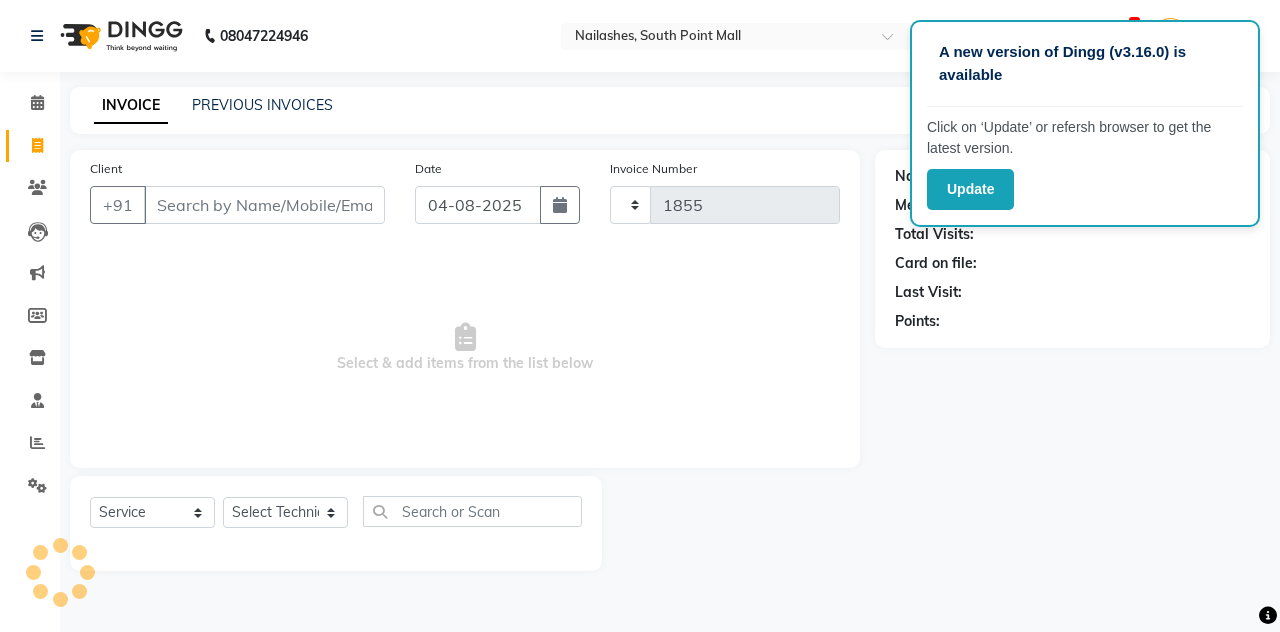 select on "3926" 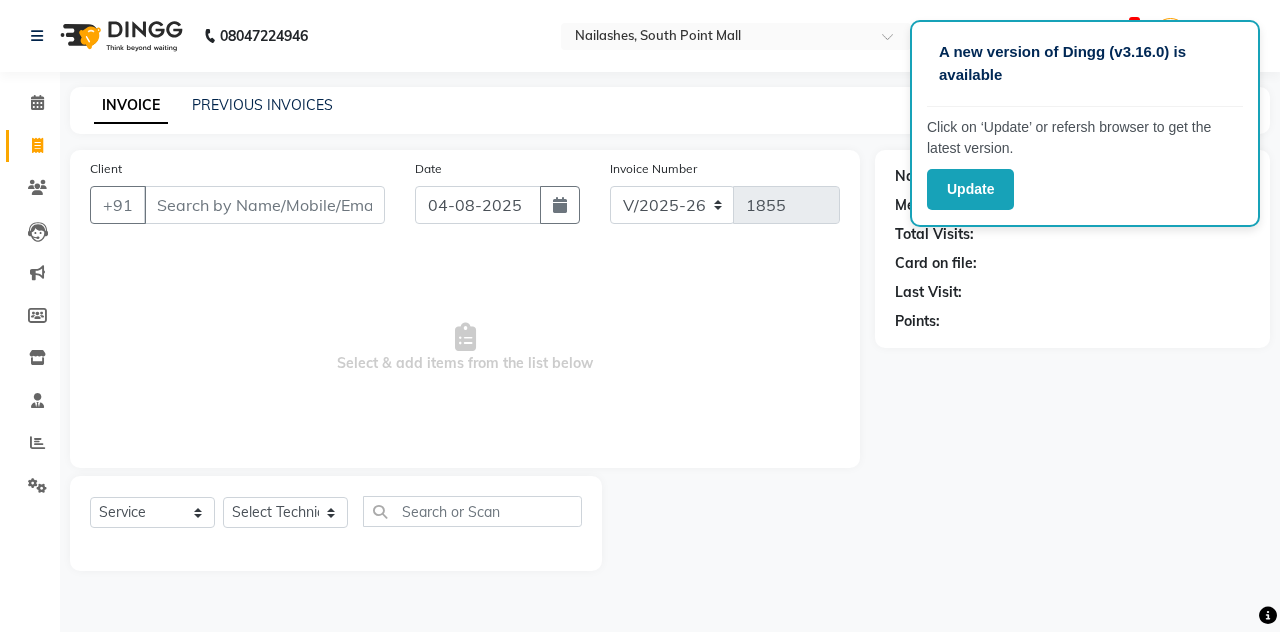 click on "[PHONE] Select Location × Nailashes, South Point Mall WhatsApp Status ✕ Status: Disconnected Most Recent Message: [DATE] [TIME] Recent Service Activity: [DATE] [TIME] [PHONE] Whatsapp Settings Default Panel My Panel English ENGLISH Español العربية मराठी हिंदी ગુજરાતી தமிழ் 中文 2 Notifications nothing to show Admin Manage Profile Change Password Sign out Version:3.15.11" 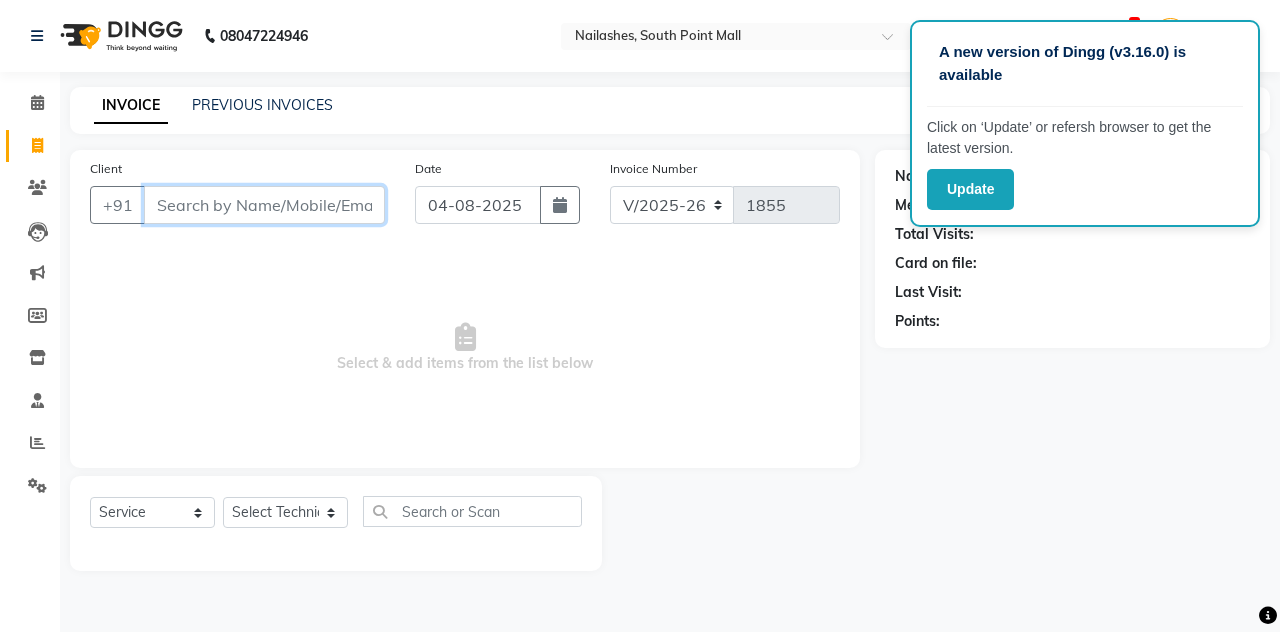 click on "Client" at bounding box center [264, 205] 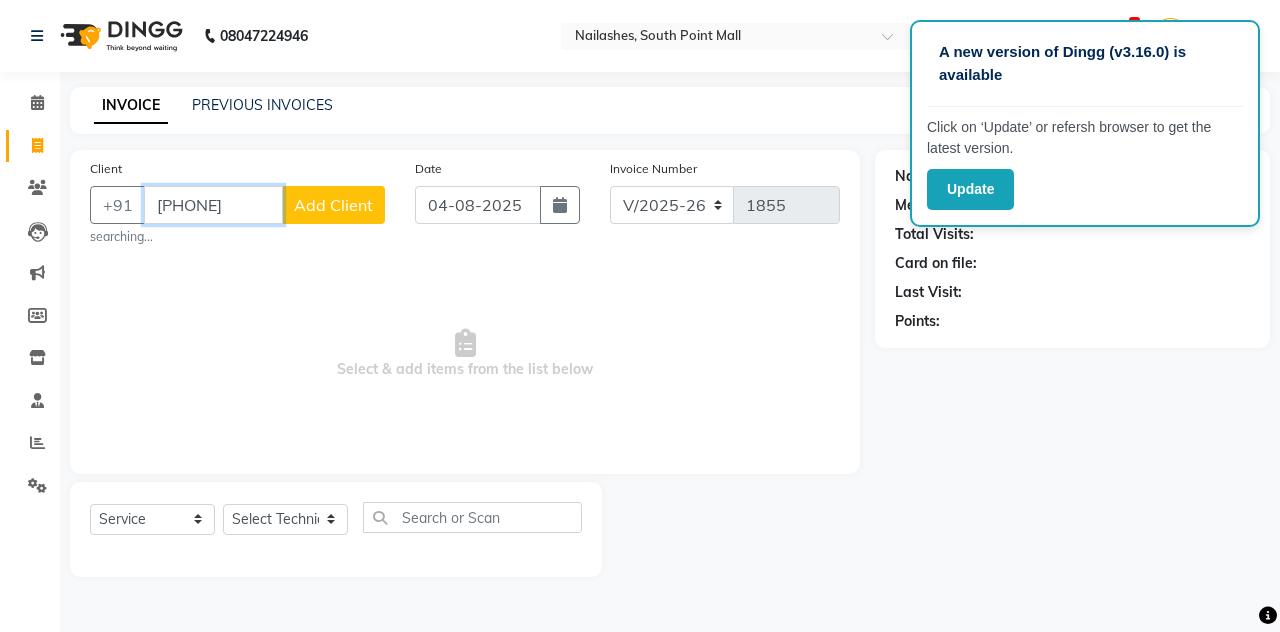 type on "[PHONE]" 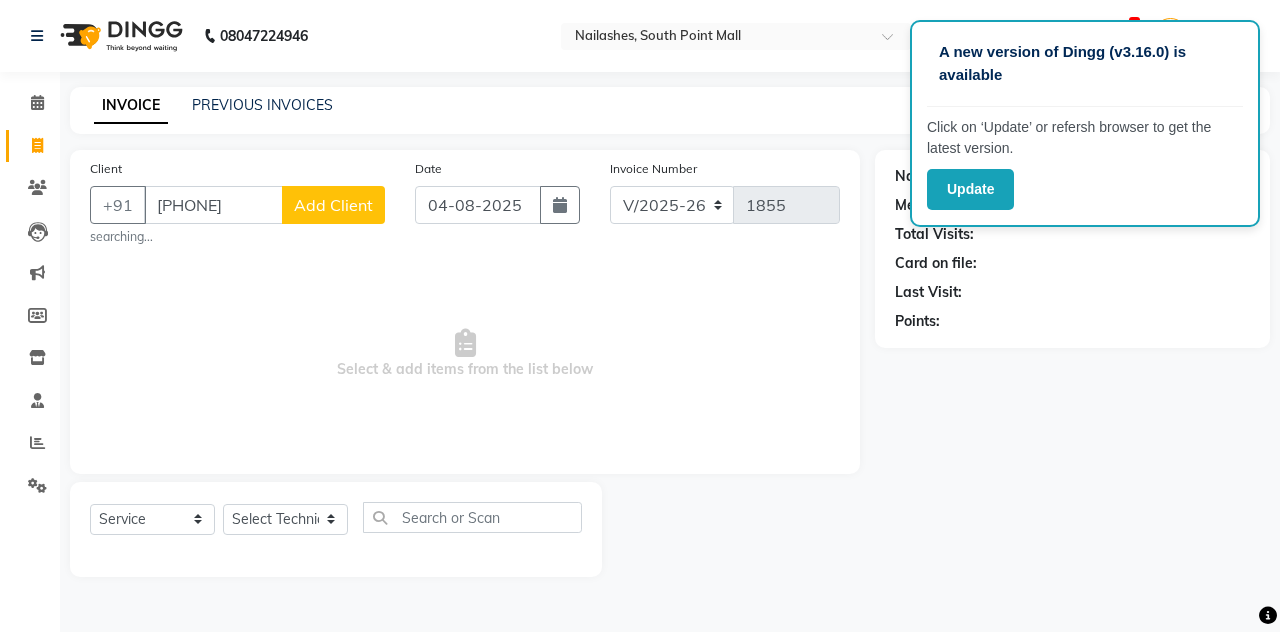 click on "Add Client" 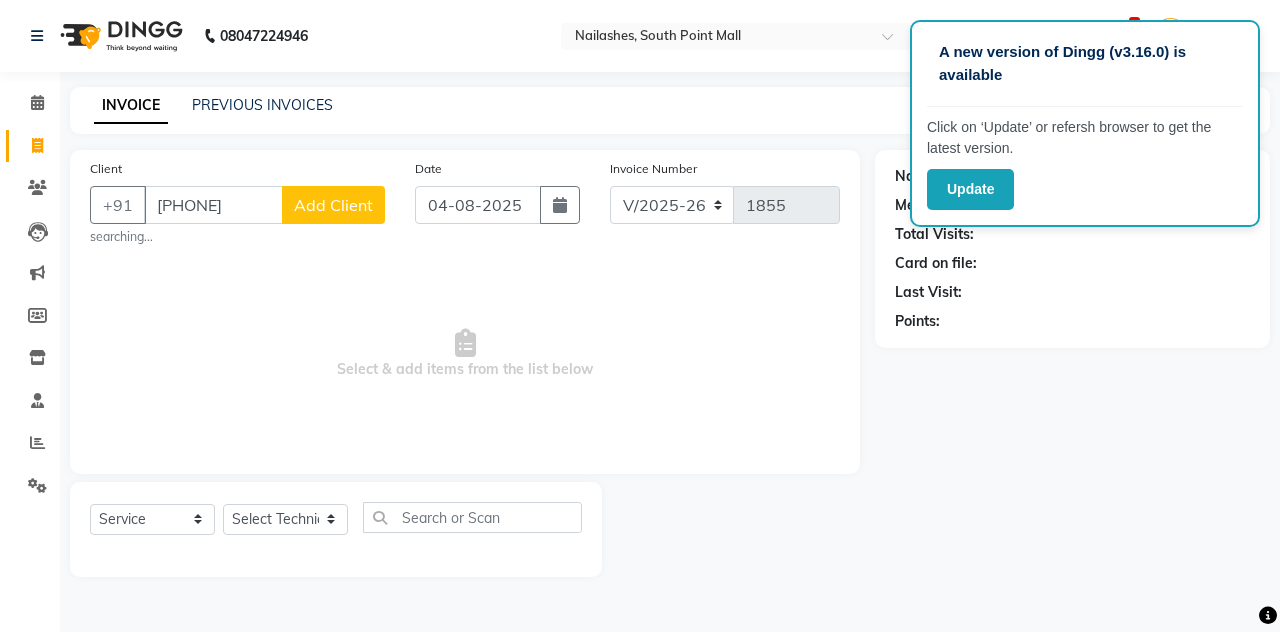 select on "21" 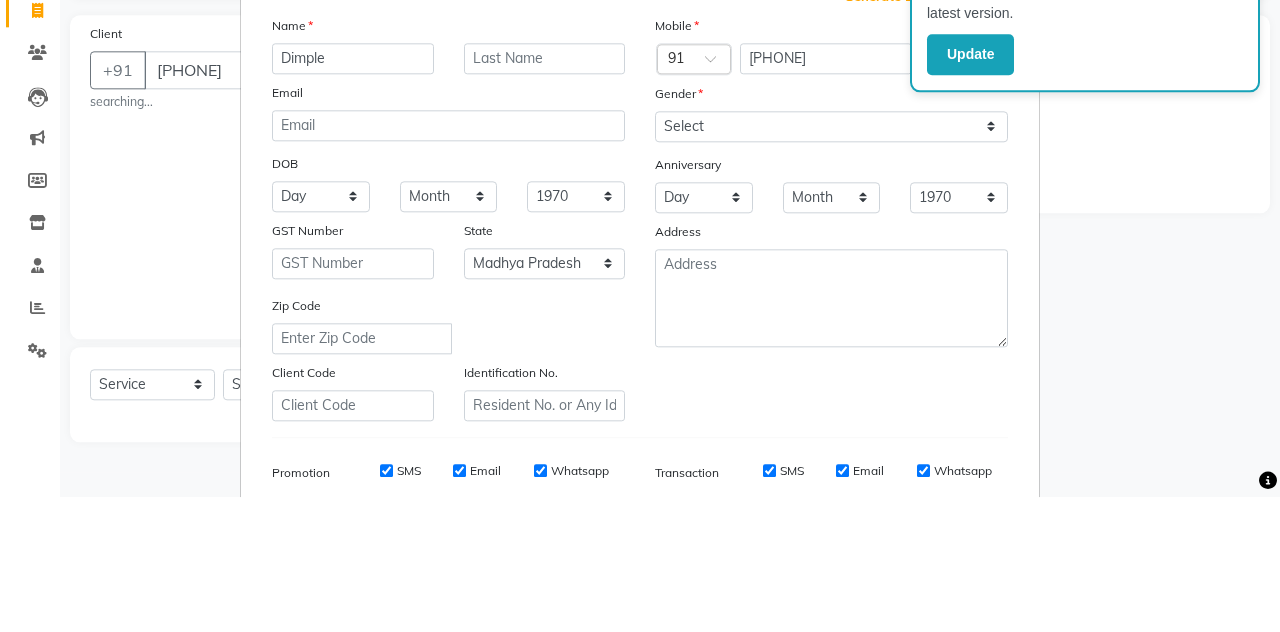 type on "Dimple" 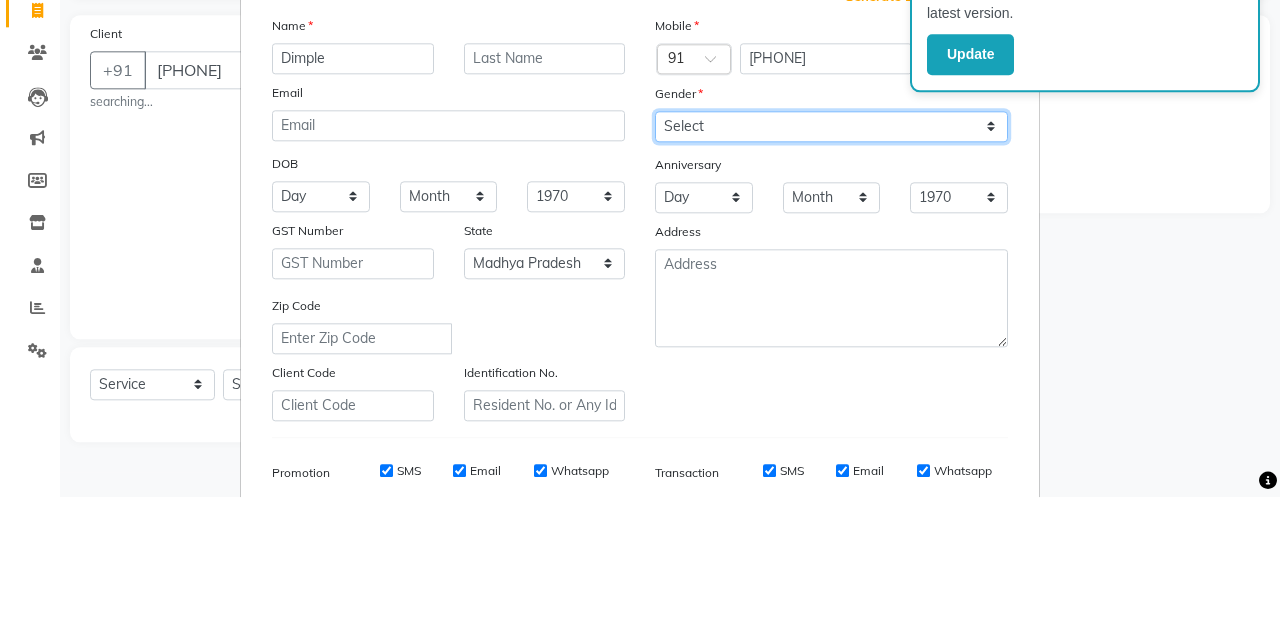 click on "Select Male Female Other Prefer Not To Say" at bounding box center [831, 261] 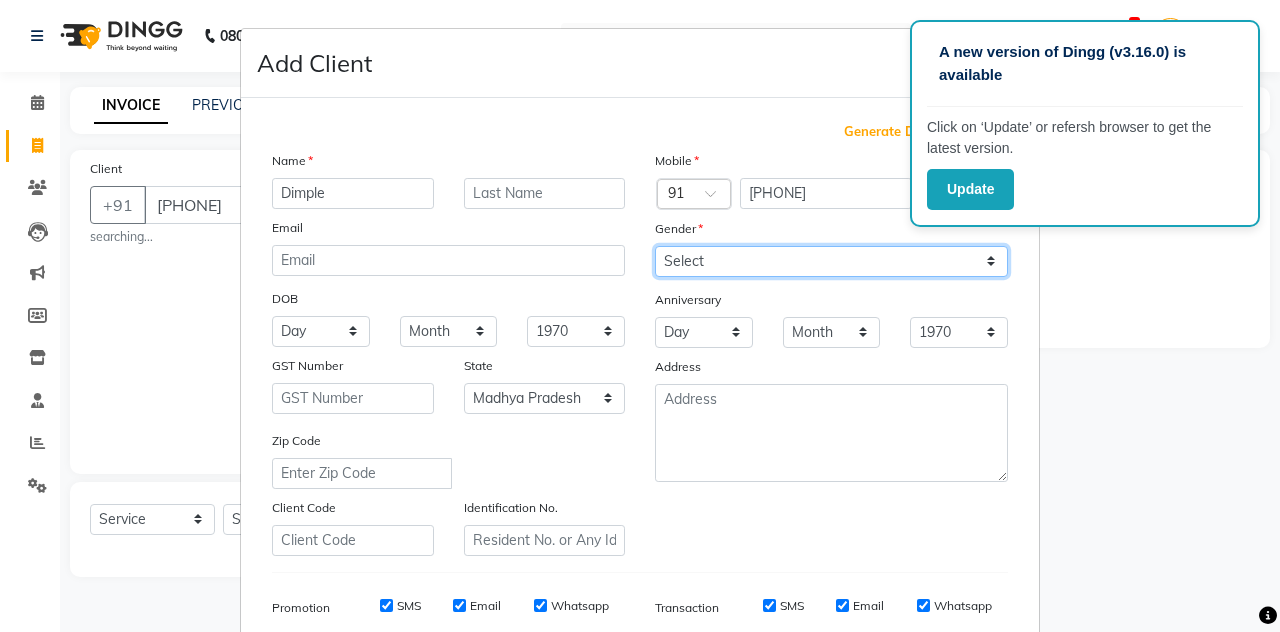 select on "female" 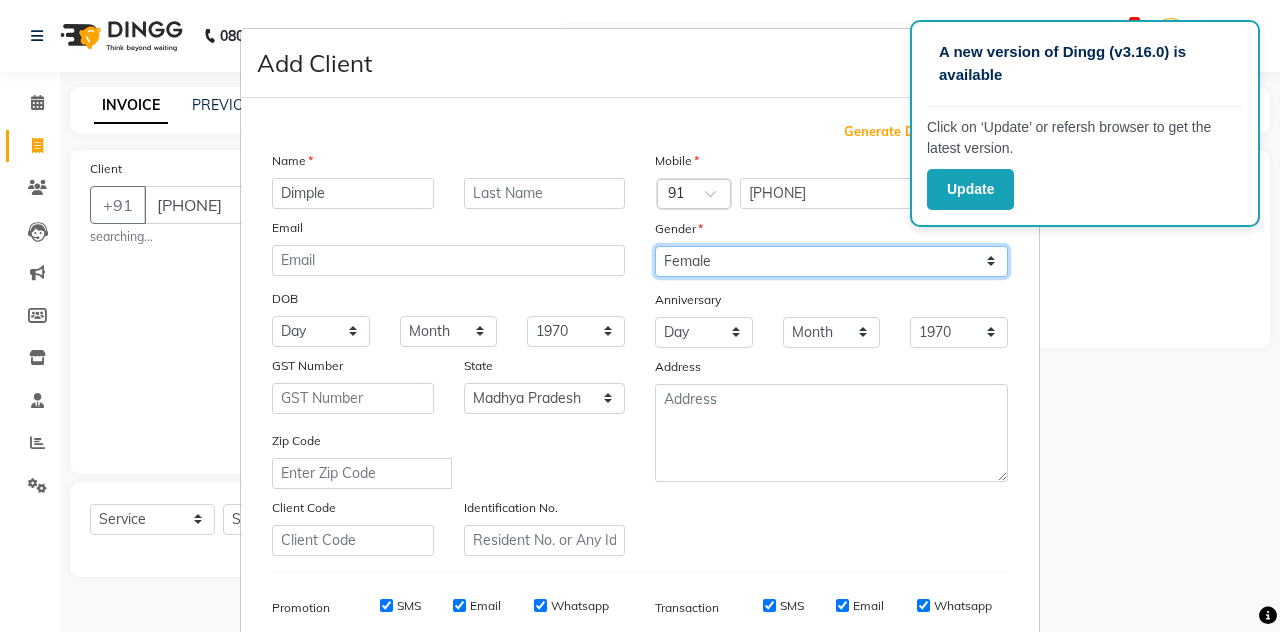 scroll, scrollTop: 185, scrollLeft: 0, axis: vertical 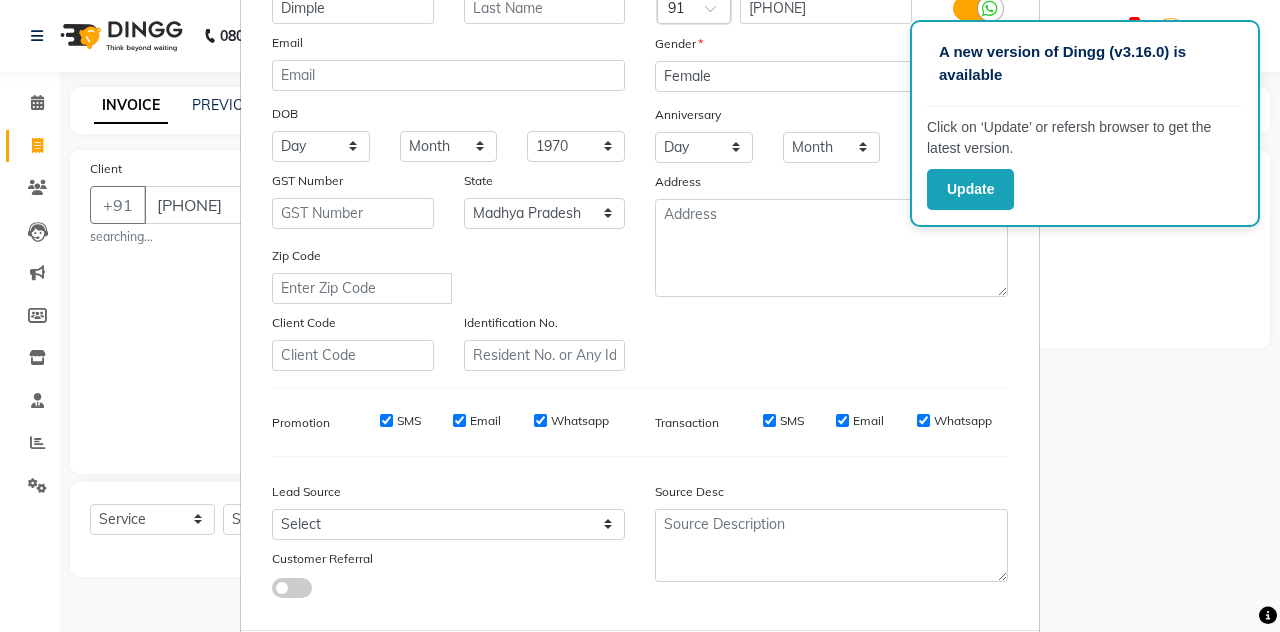 click on "Add" at bounding box center (906, 670) 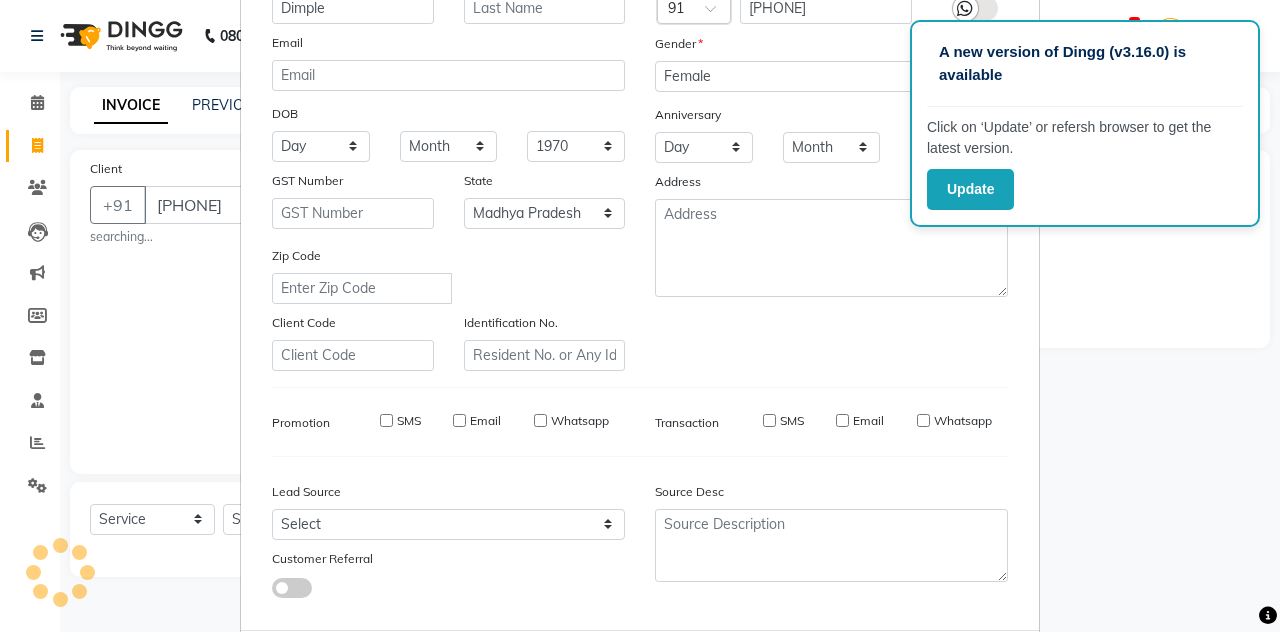 type 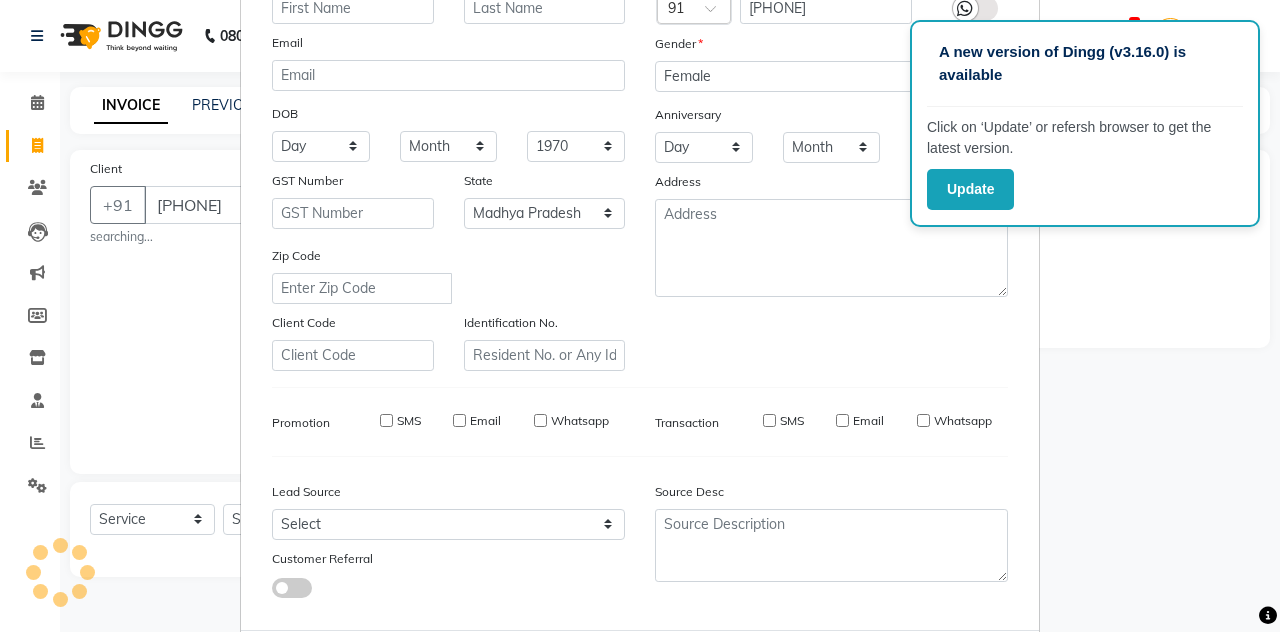 select 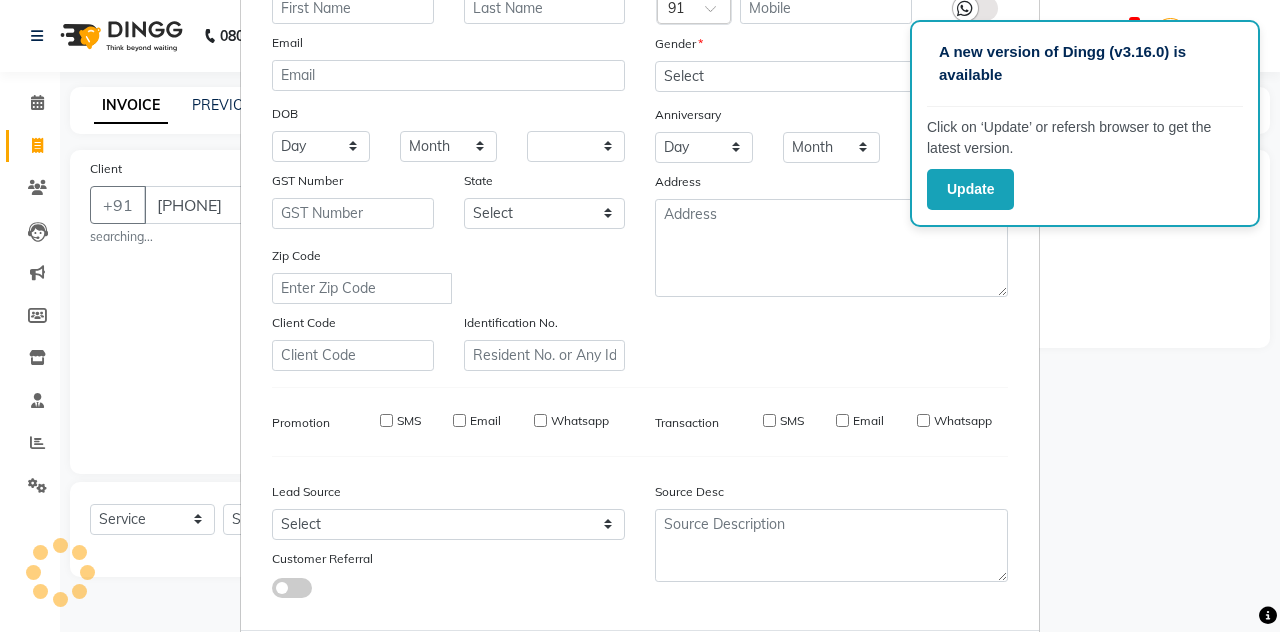 checkbox on "false" 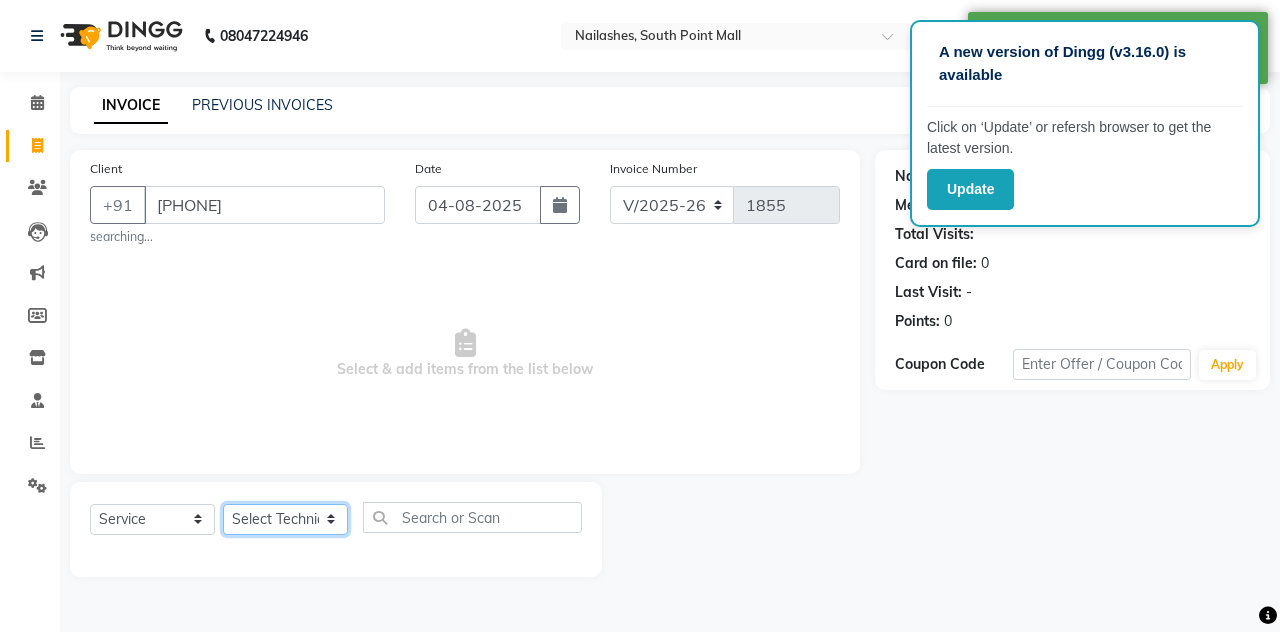 click on "Select Technician Admin Anamika Anita Arjun Mamta Manager Muskan Nisha Samir Shanu Shushanto" 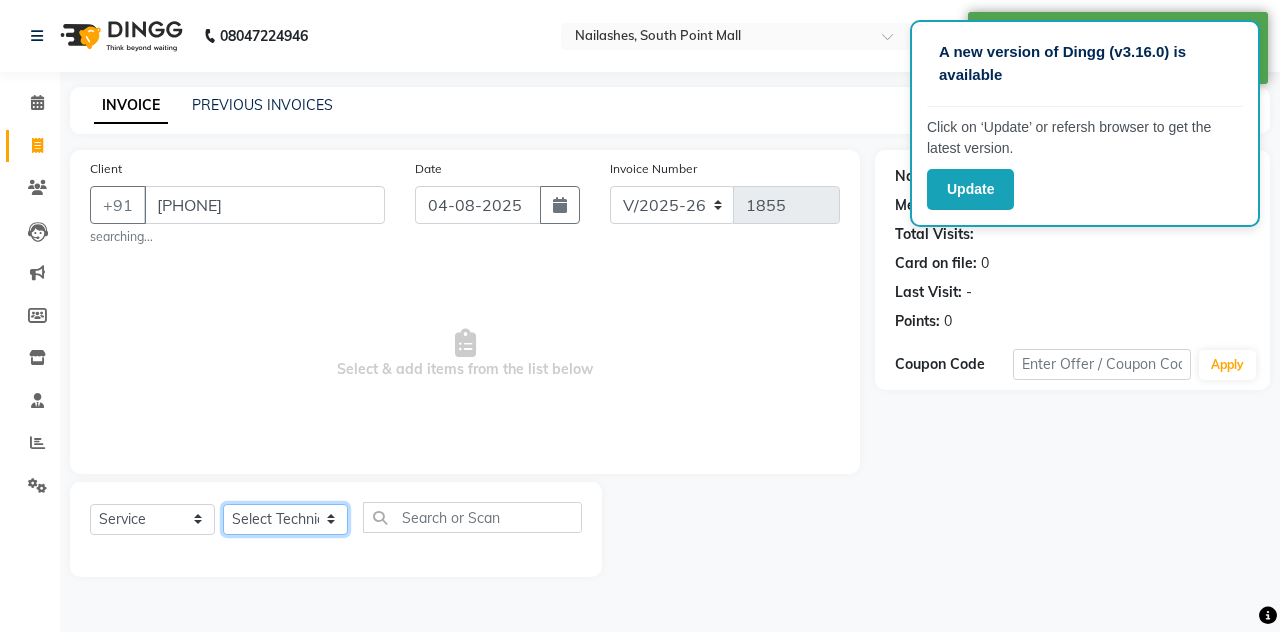 select on "19477" 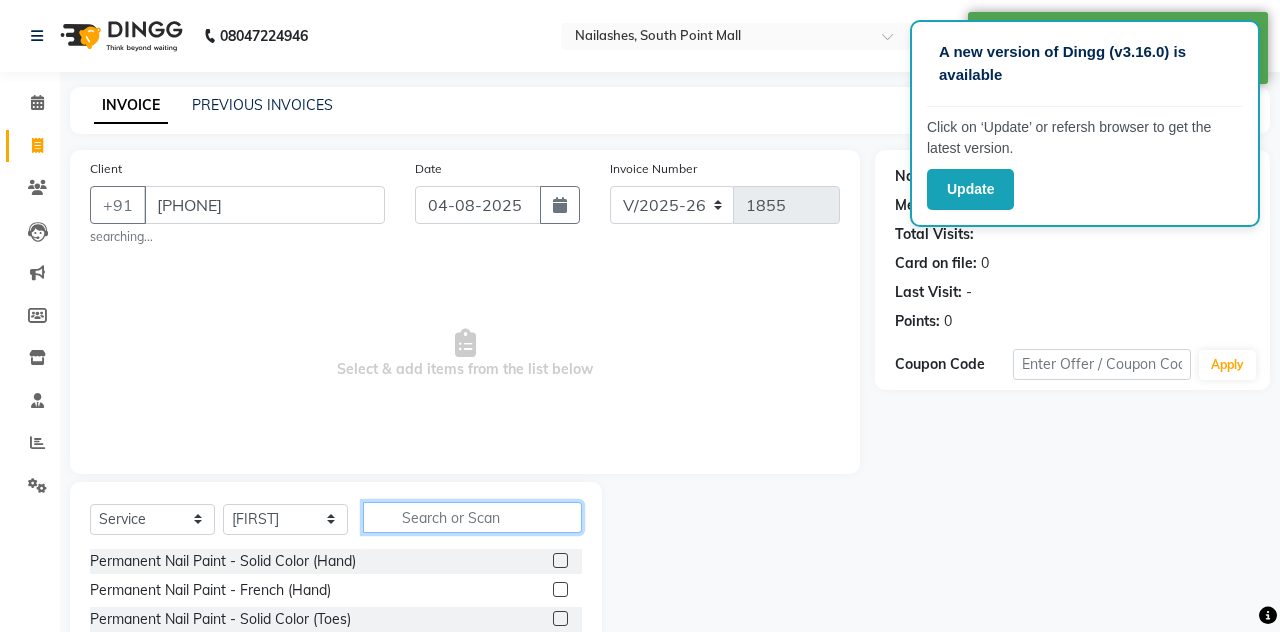 click 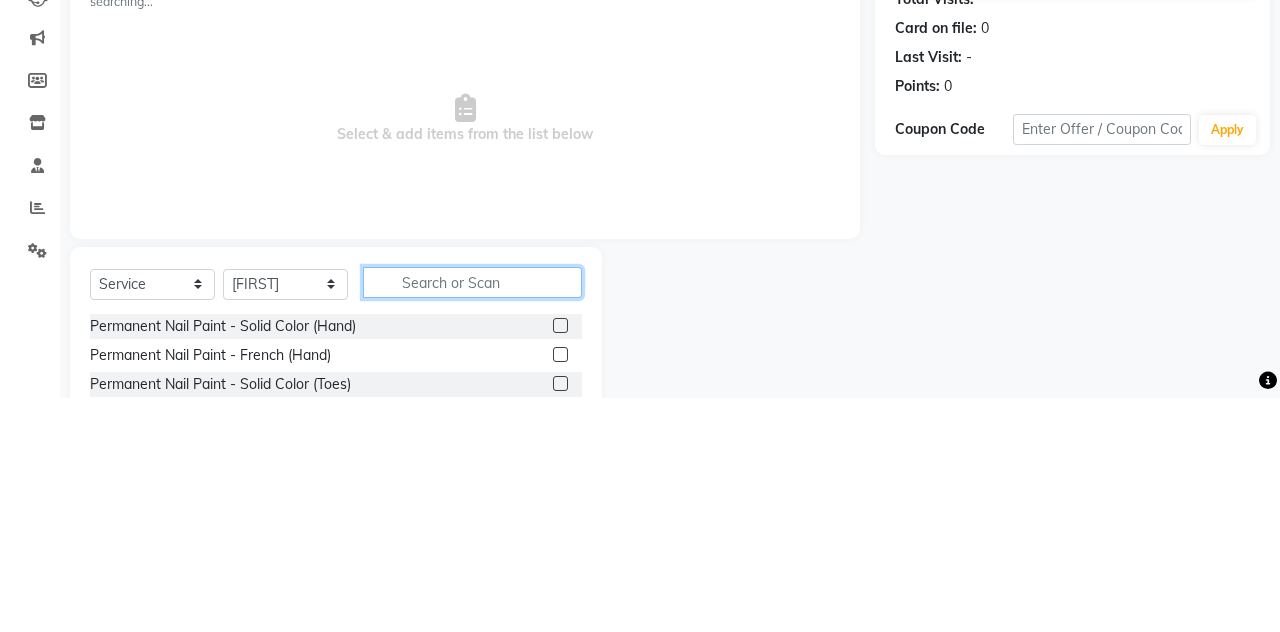 scroll, scrollTop: 37, scrollLeft: 0, axis: vertical 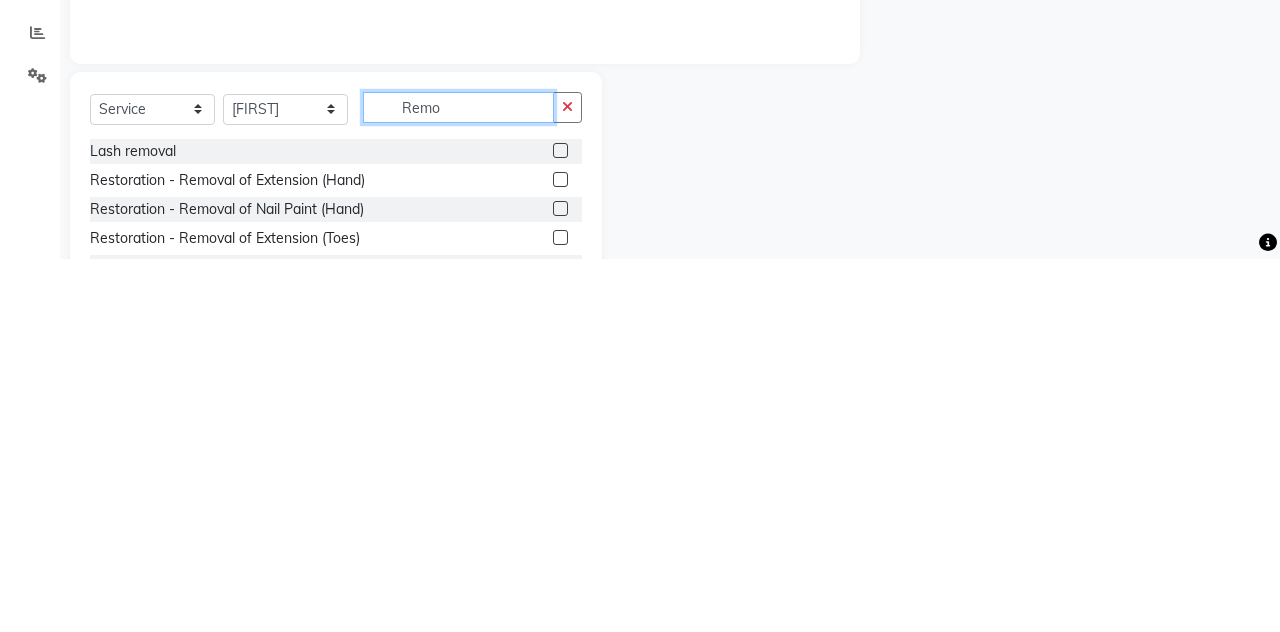 type on "Remo" 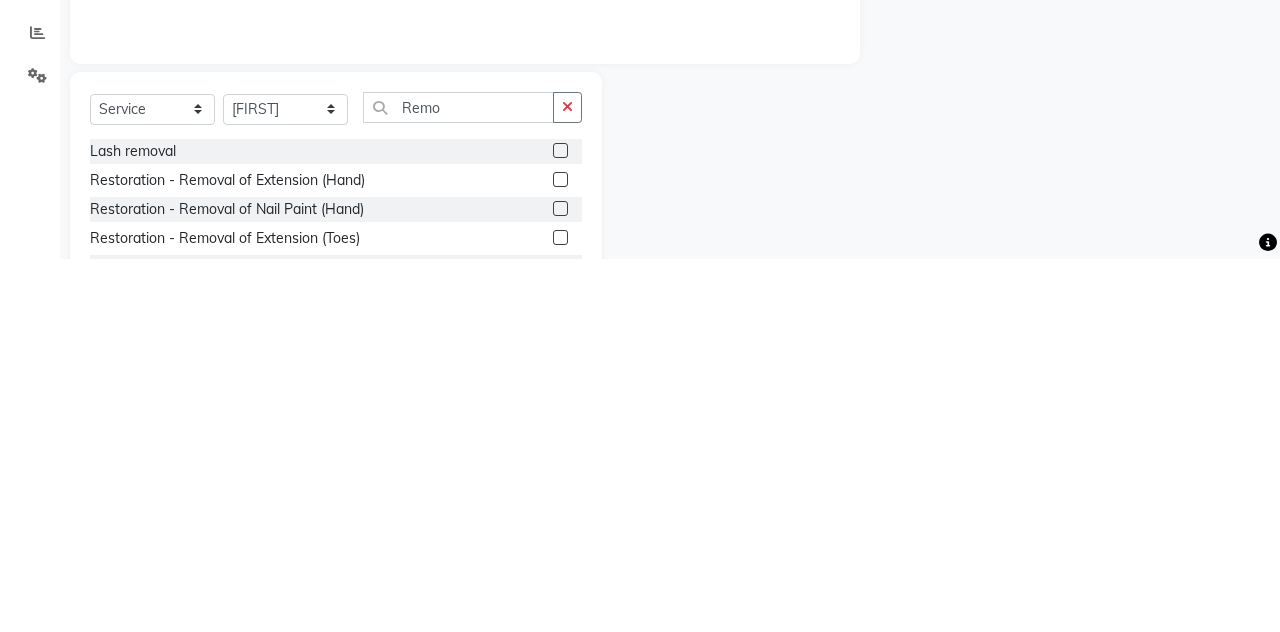 click 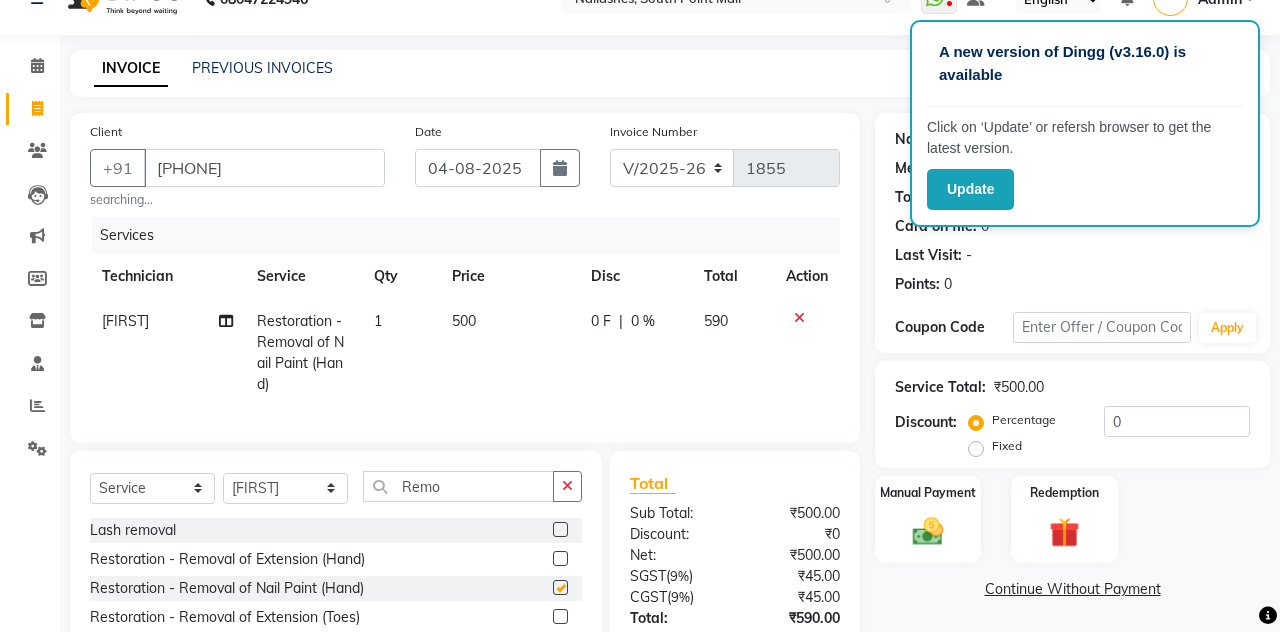 checkbox on "false" 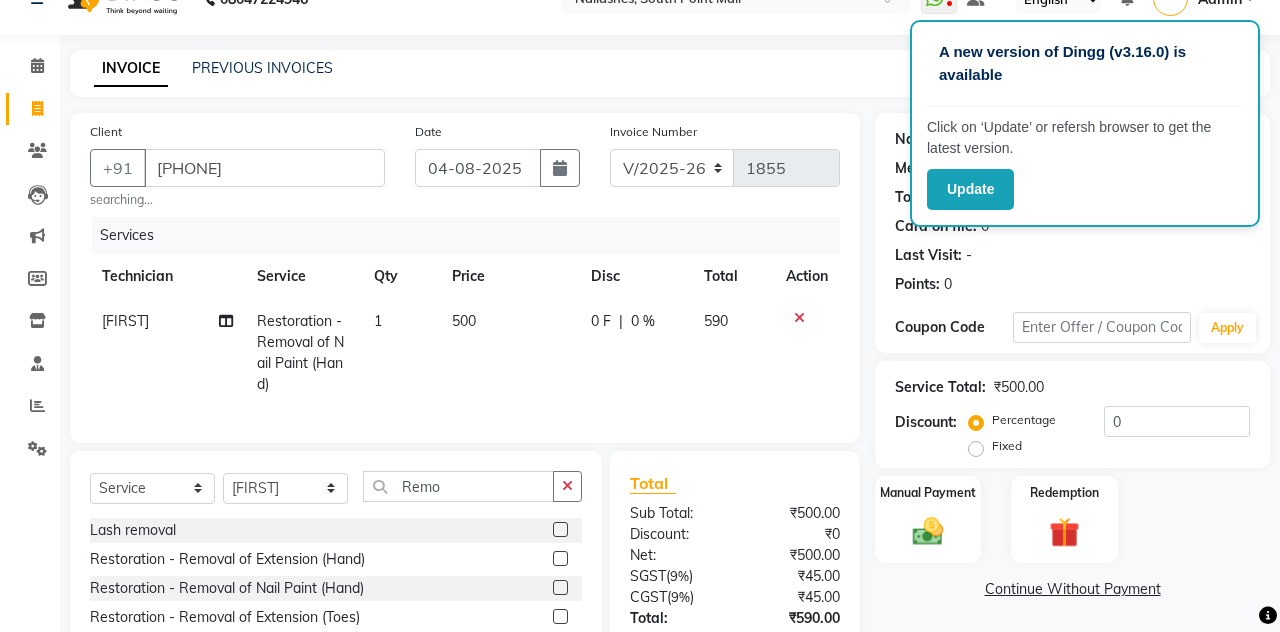 scroll, scrollTop: 82, scrollLeft: 0, axis: vertical 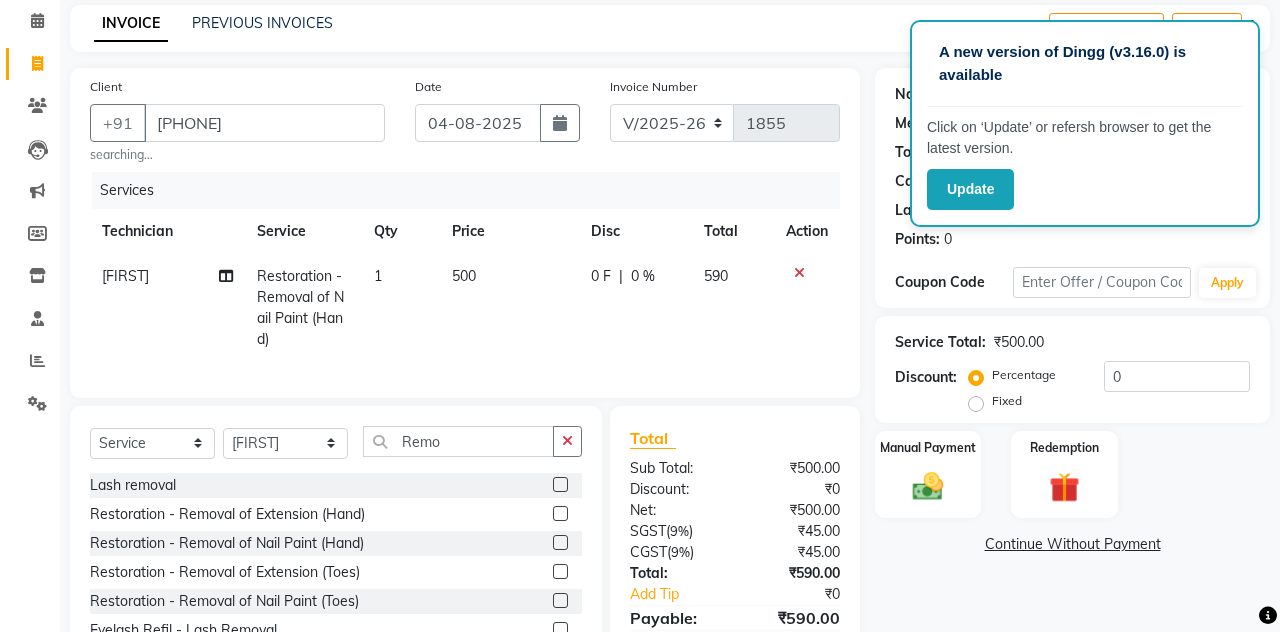 click 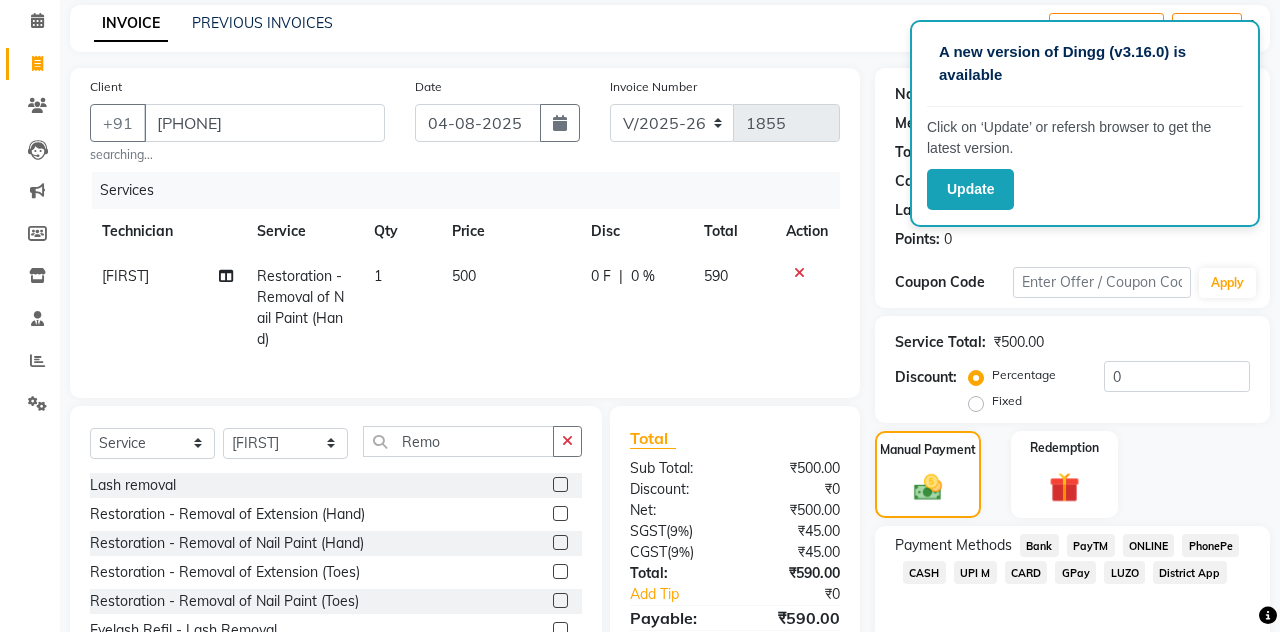 click on "UPI M" 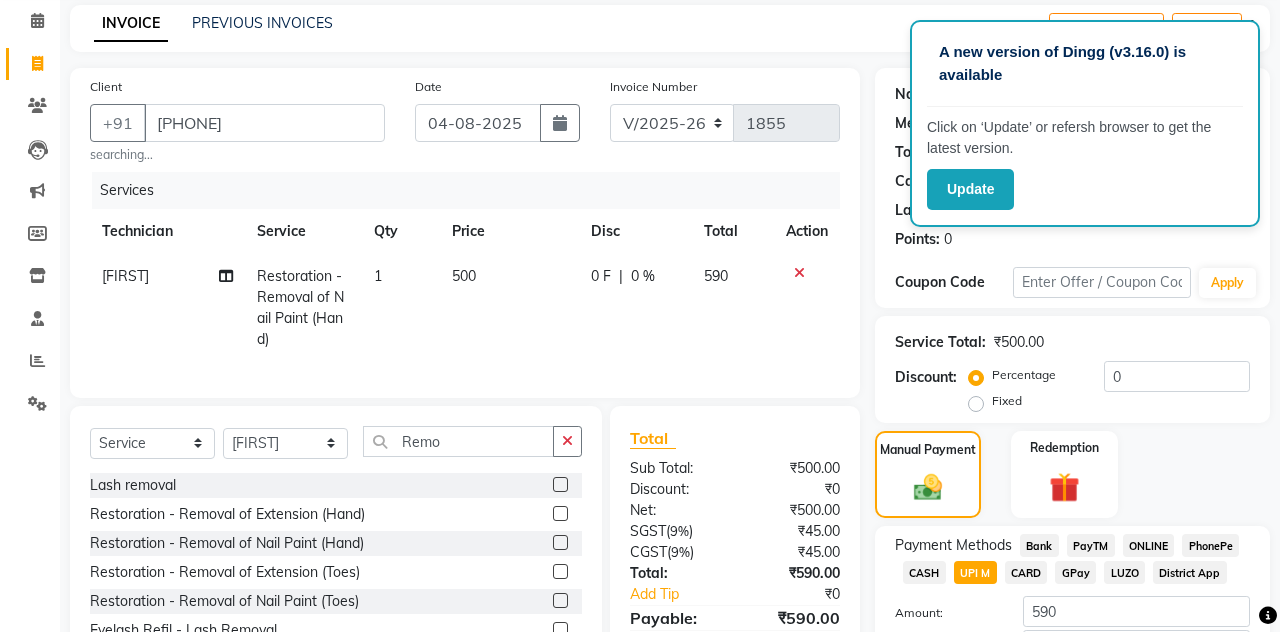 click on "Add Payment" 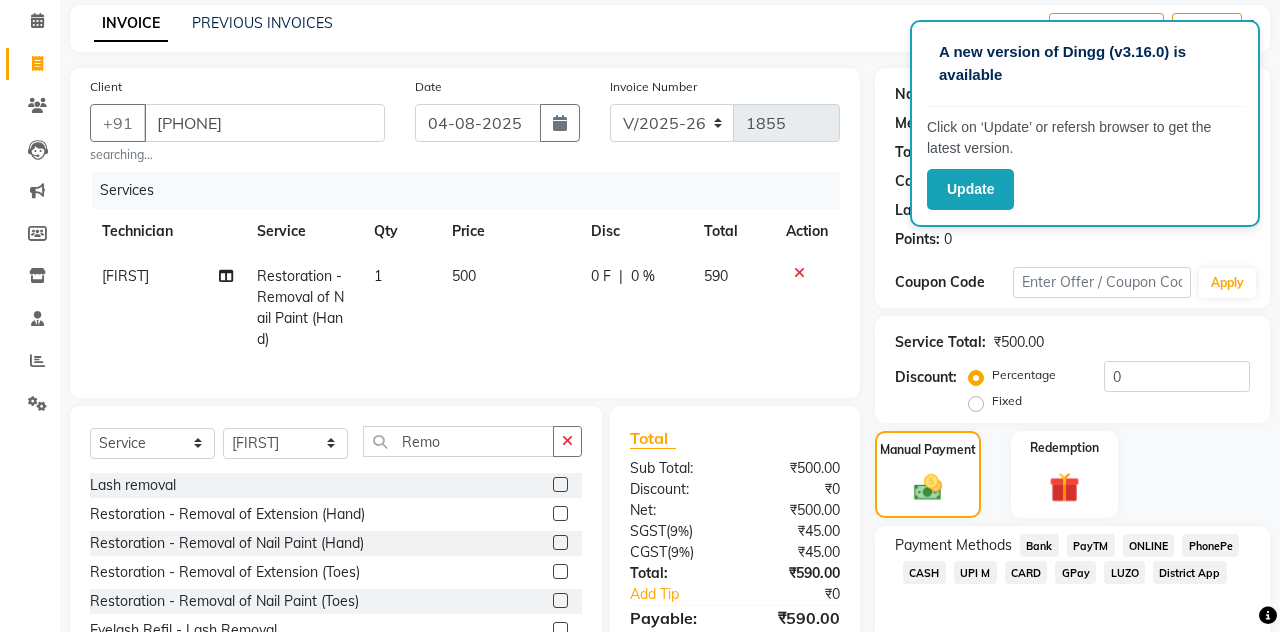 scroll, scrollTop: 183, scrollLeft: 0, axis: vertical 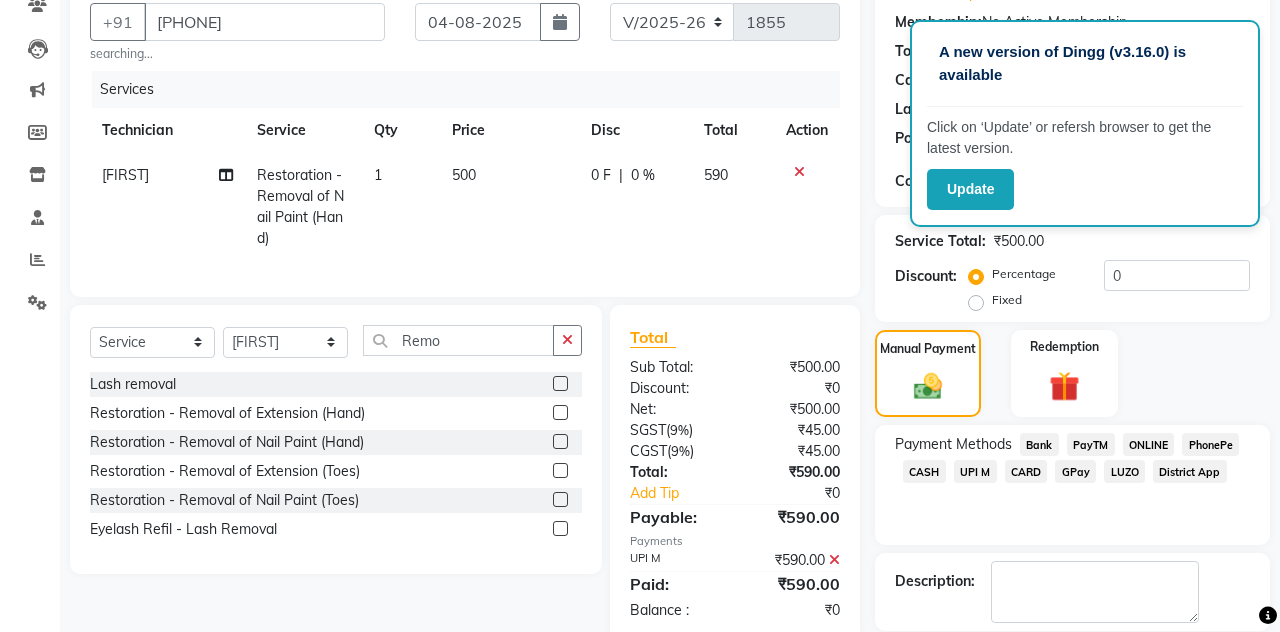 click on "Checkout" 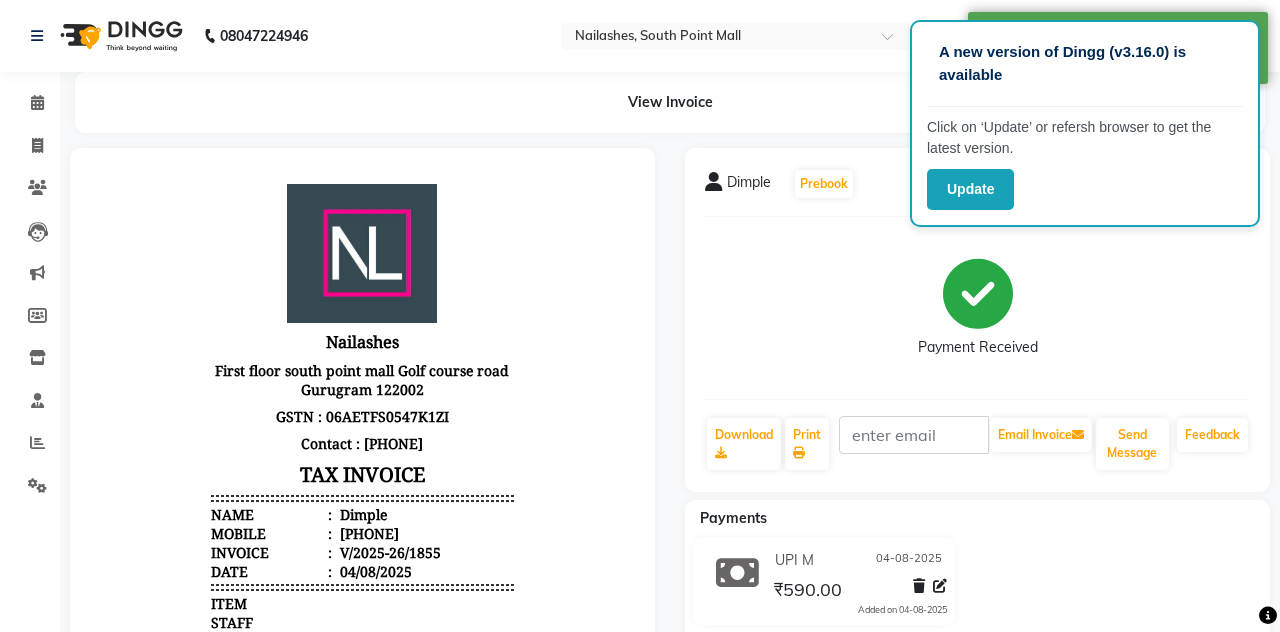 scroll, scrollTop: 0, scrollLeft: 0, axis: both 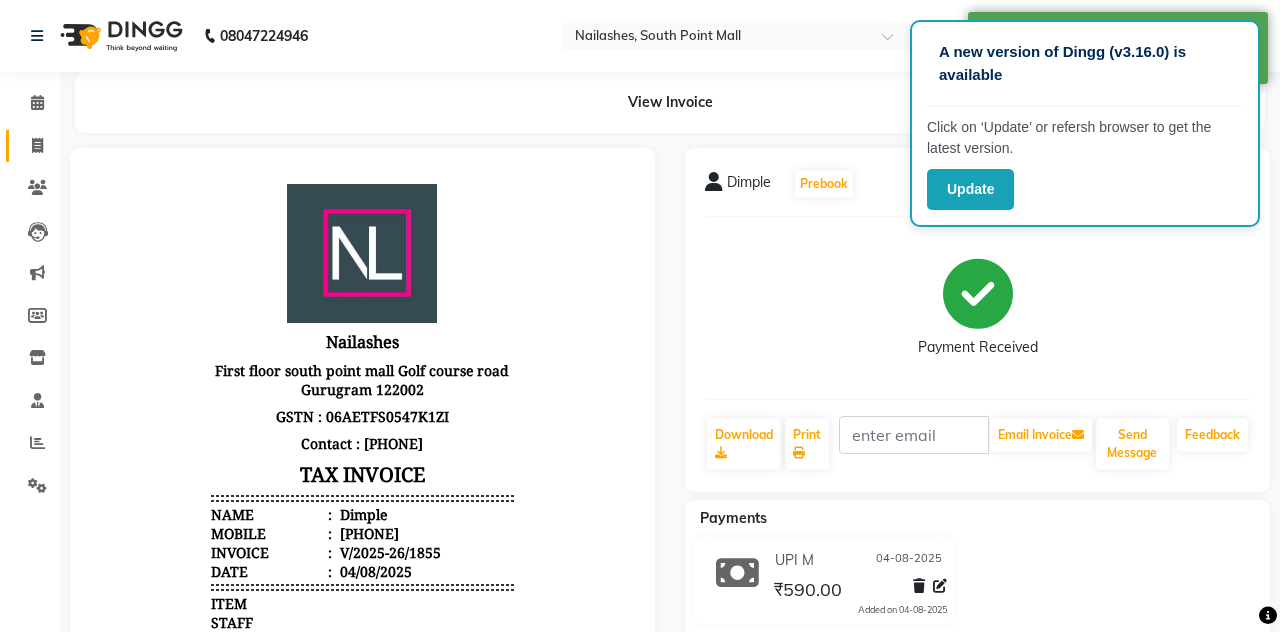 click 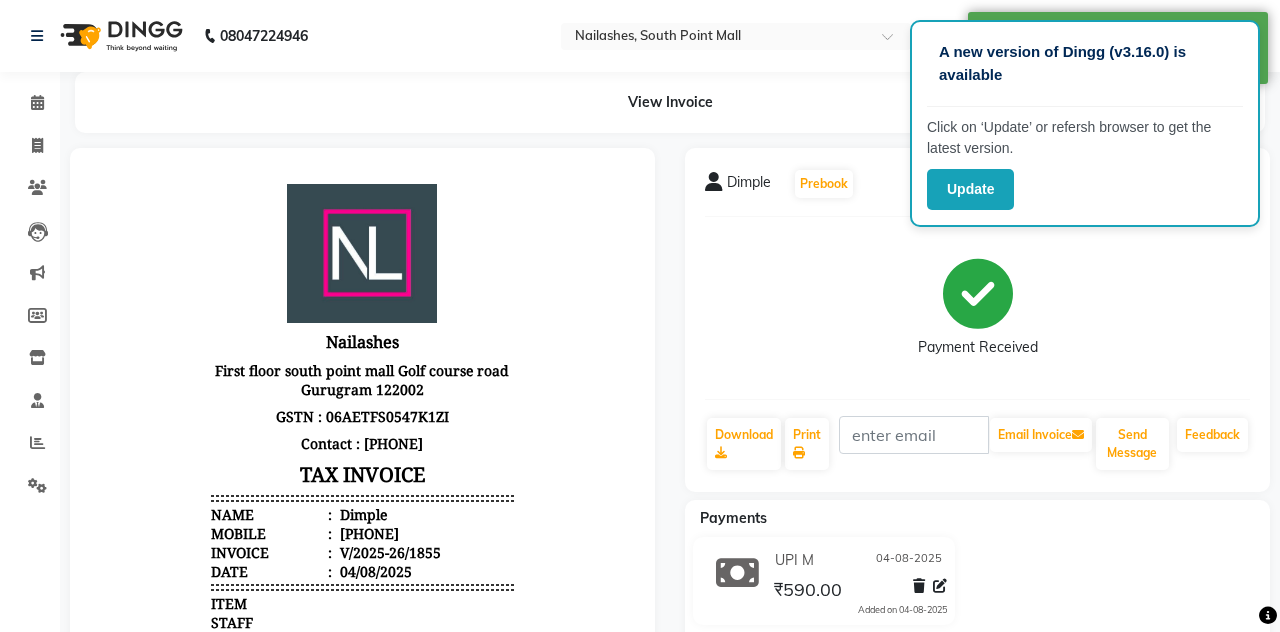 select on "service" 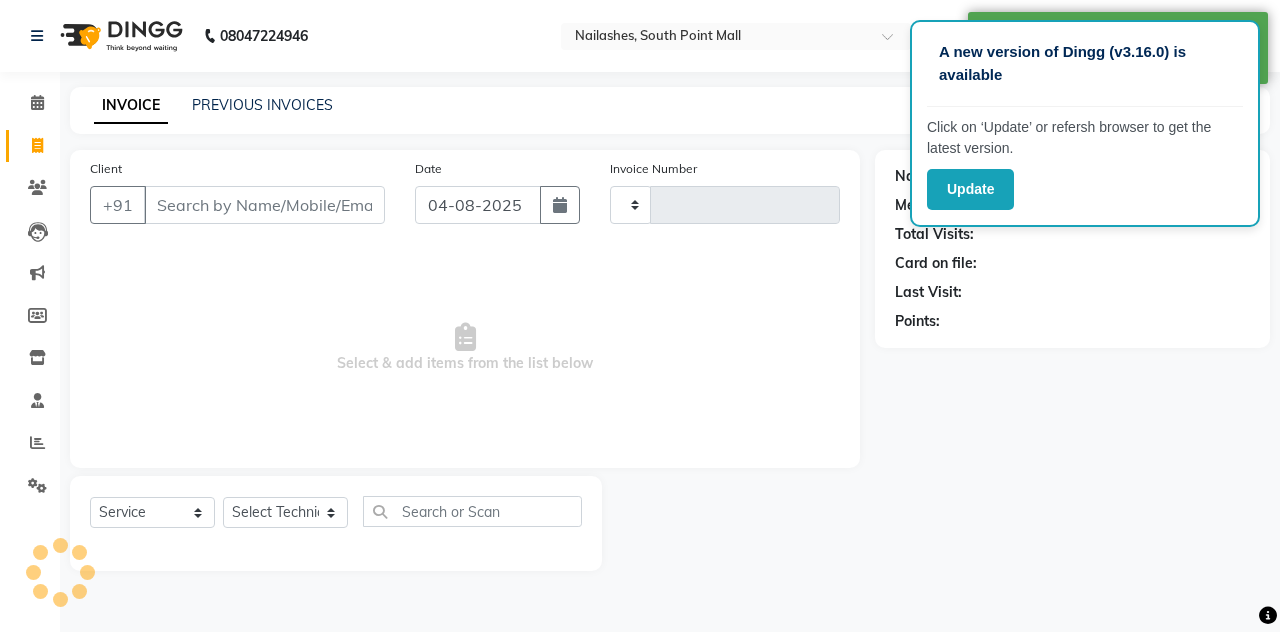 scroll, scrollTop: 96, scrollLeft: 0, axis: vertical 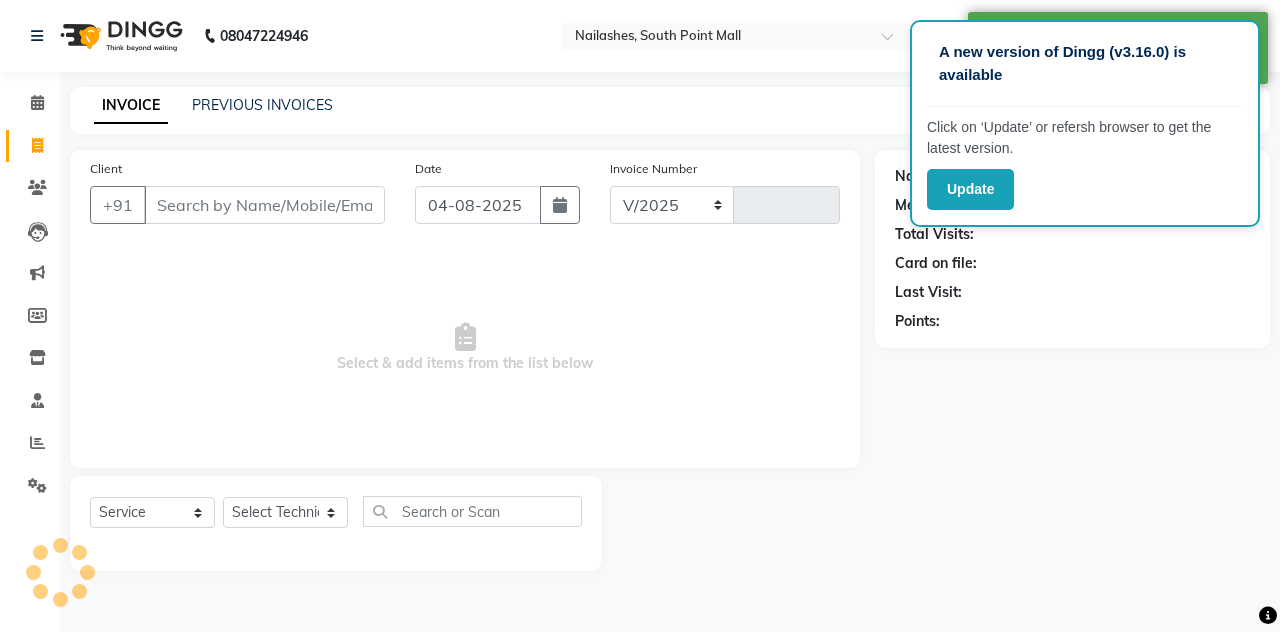 select on "3926" 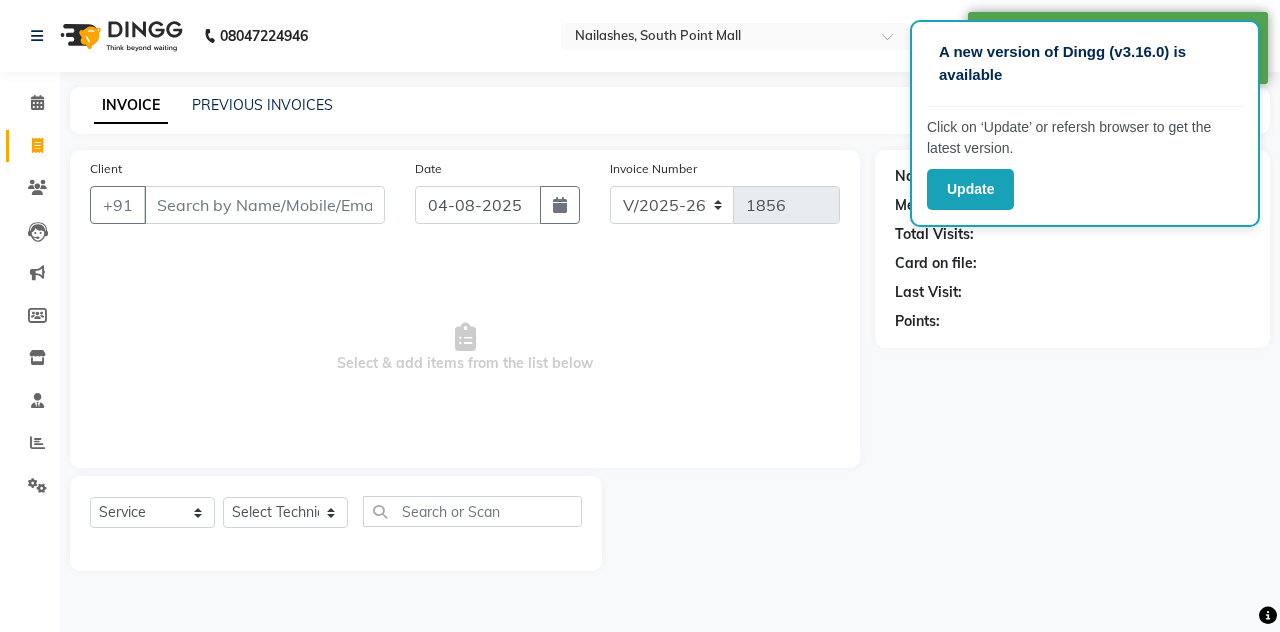 scroll, scrollTop: 0, scrollLeft: 0, axis: both 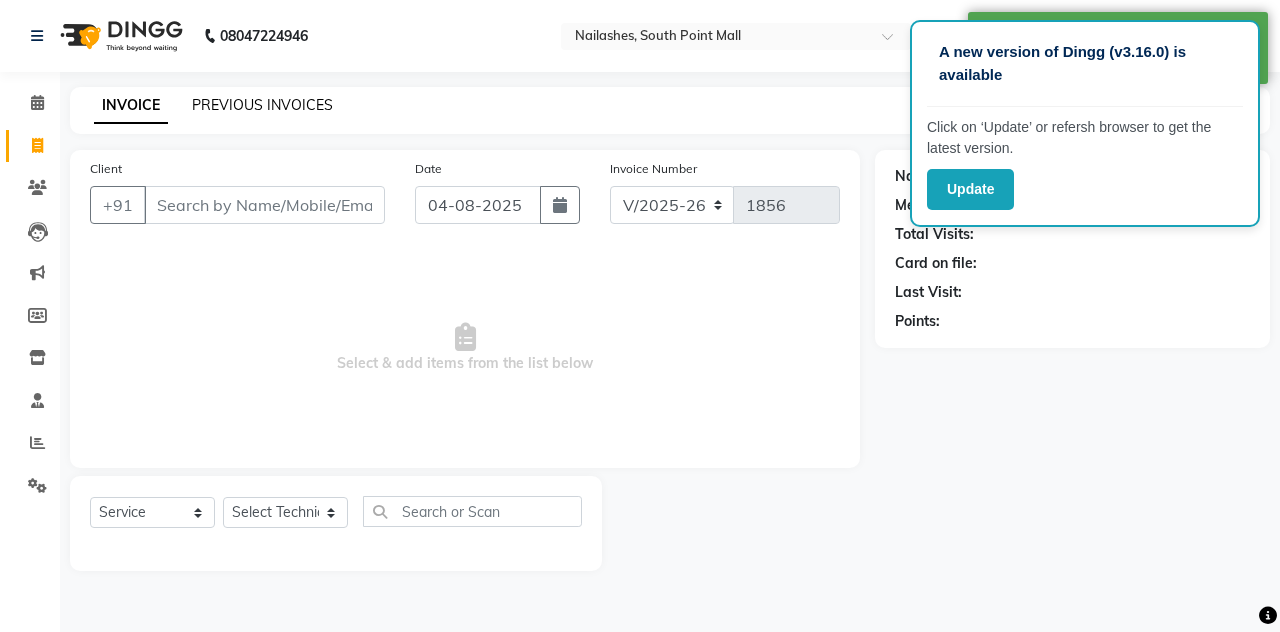 click on "PREVIOUS INVOICES" 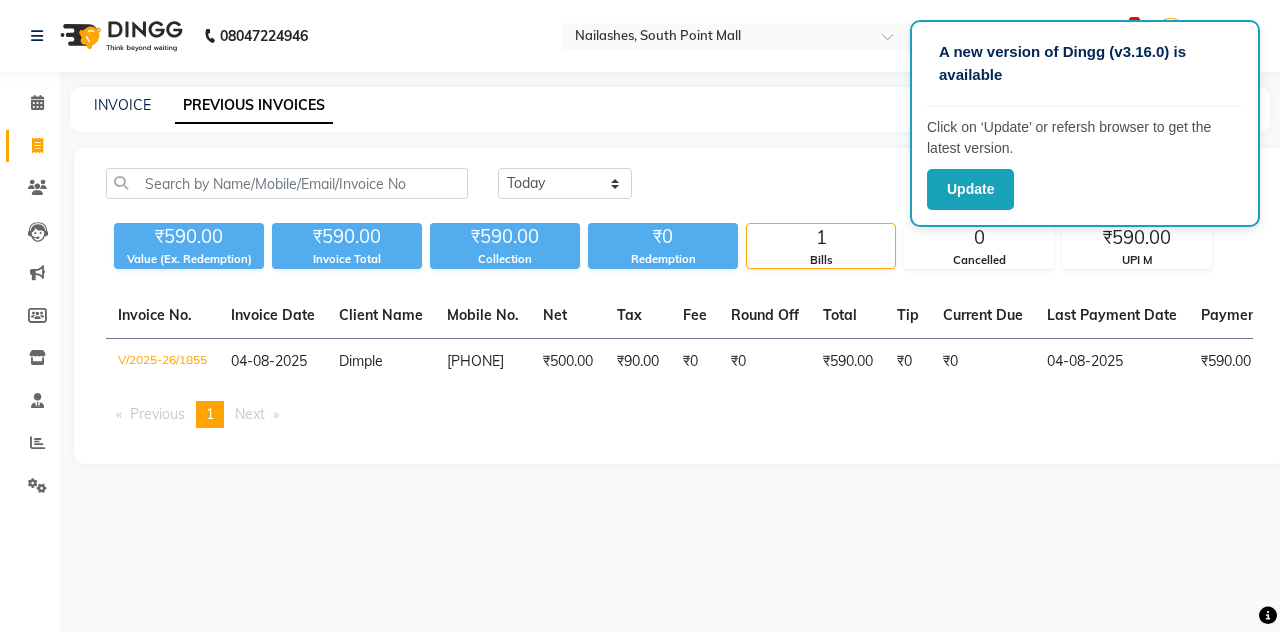 click on "A new version of Dingg (v3.16.0) is available Click on ‘Update’ or refersh browser to get the latest version. Update [PHONE] Select Location × Nailashes, South Point Mall WhatsApp Status ✕ Status: Disconnected Most Recent Message: [DATE] [TIME] Recent Service Activity: [DATE] [TIME] [PHONE] Whatsapp Settings Default Panel My Panel English ENGLISH Español العربية मराठी हिंदी ગુજરાતી தமிழ் 中文 2 Notifications nothing to show Admin Manage Profile Change Password Sign out Version:3.15.11 ☀ Nailashes, South Point Mall Calendar Invoice Clients Leads Marketing Members Inventory Staff Reports Settings Completed InProgress Upcoming Dropped Tentative Check-In Confirm Bookings Generate Report Segments Page Builder INVOICE PREVIOUS INVOICES Today Yesterday Custom Range ₹590.00 Value (Ex. Redemption) ₹590.00 Invoice Total ₹590.00 Collection ₹0 Redemption 1 Bills 0 Cancelled ₹590.00 UPI M Net" at bounding box center [640, 316] 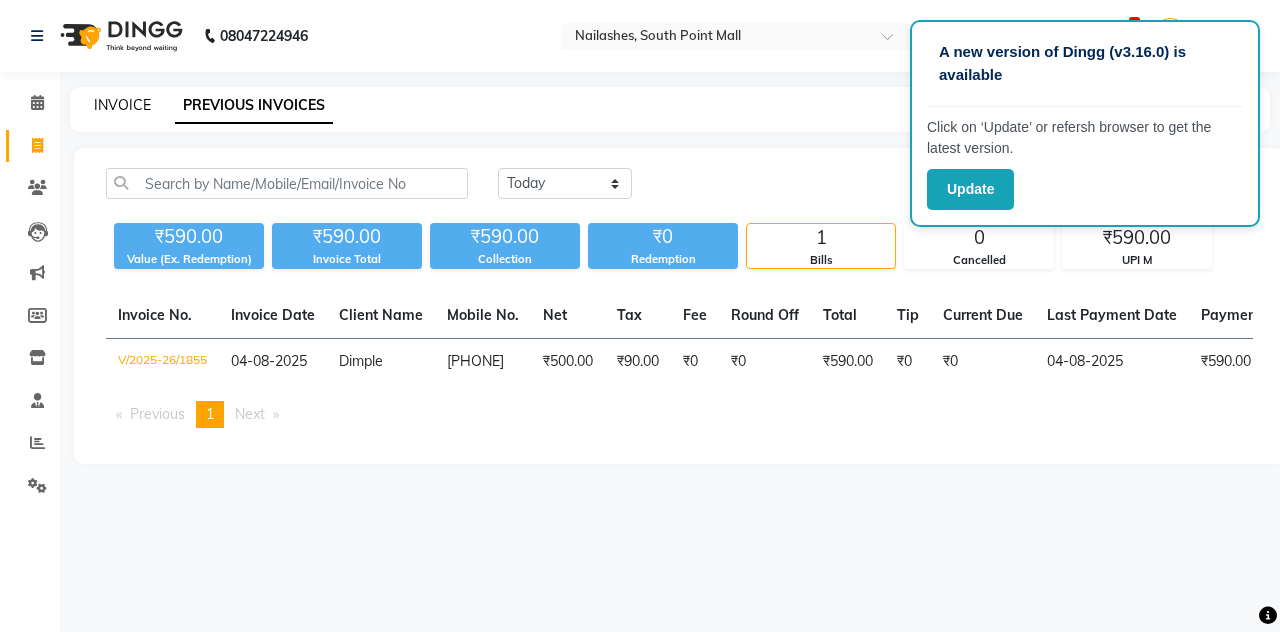 click on "INVOICE" 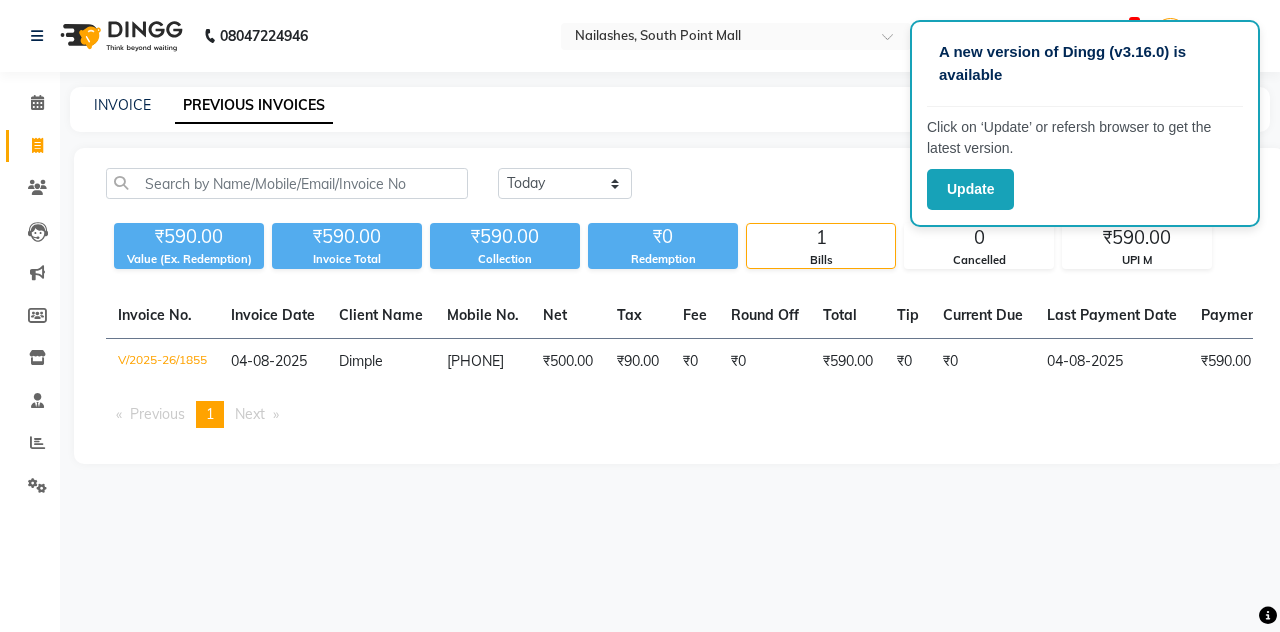 select on "service" 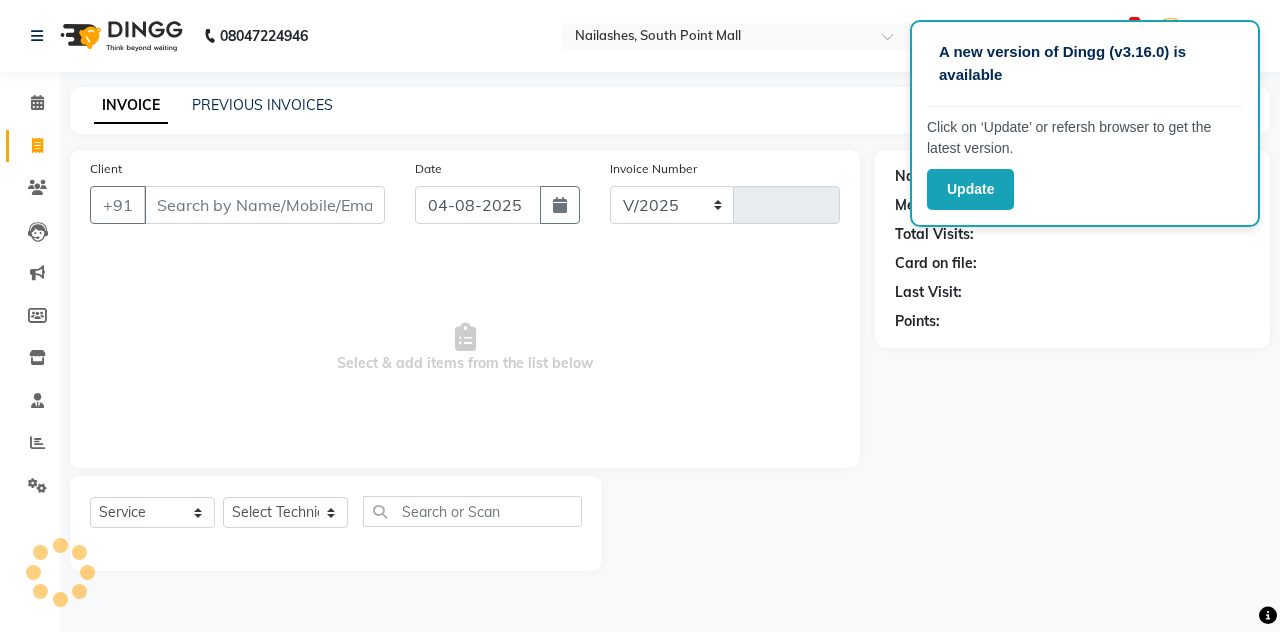 select on "3926" 